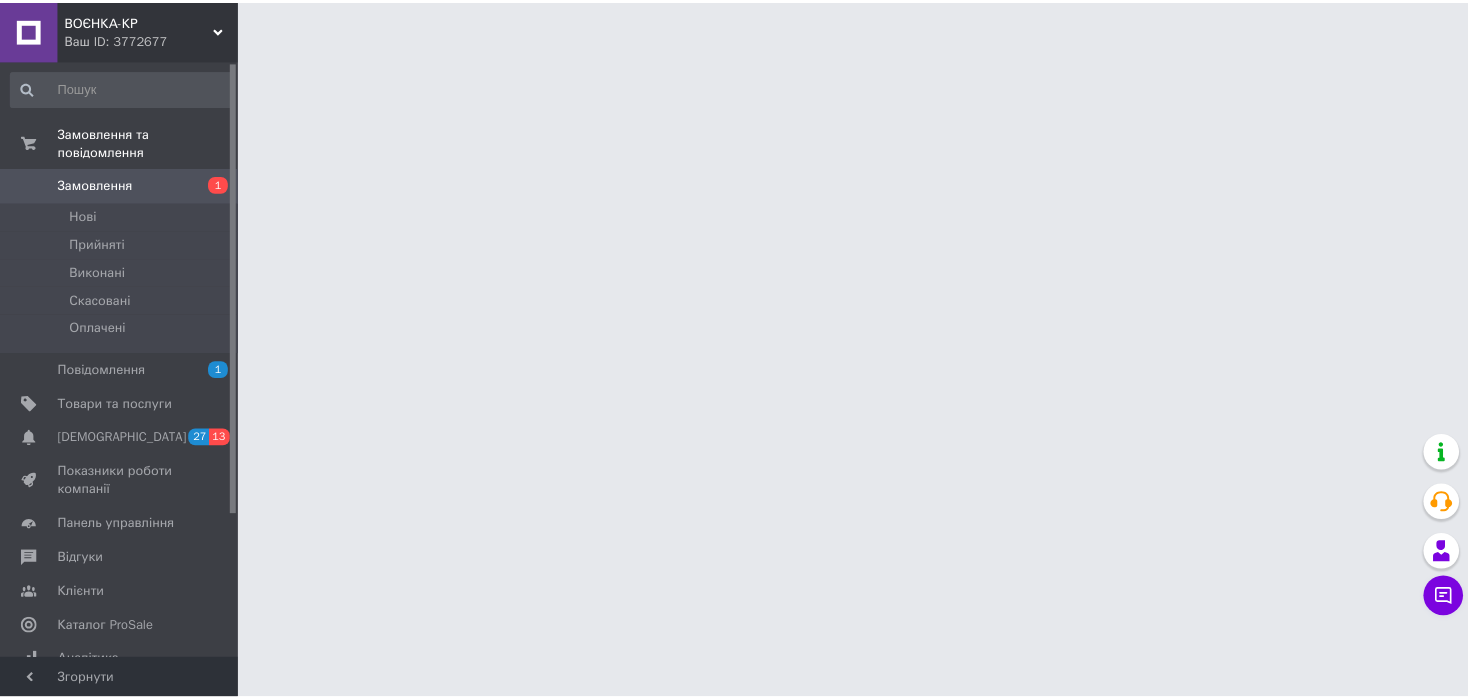 scroll, scrollTop: 0, scrollLeft: 0, axis: both 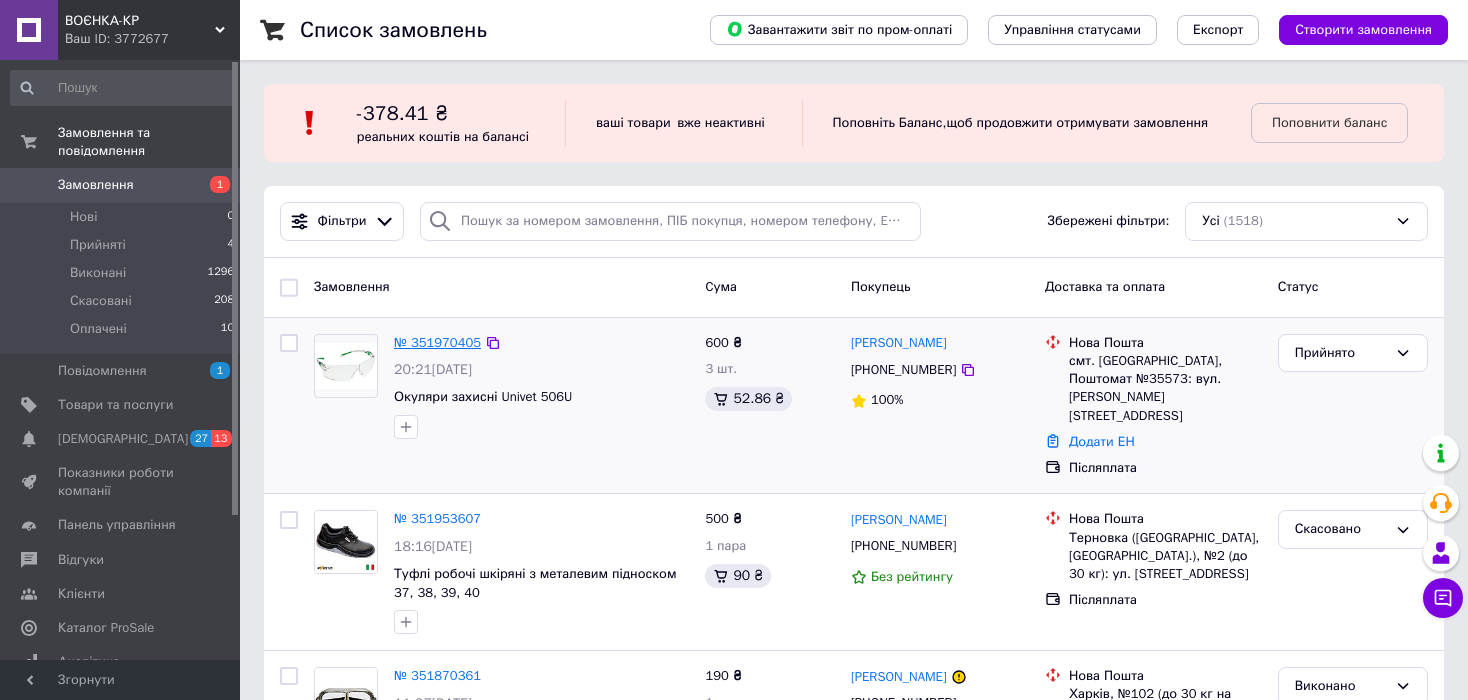 click on "№ 351970405" at bounding box center [437, 342] 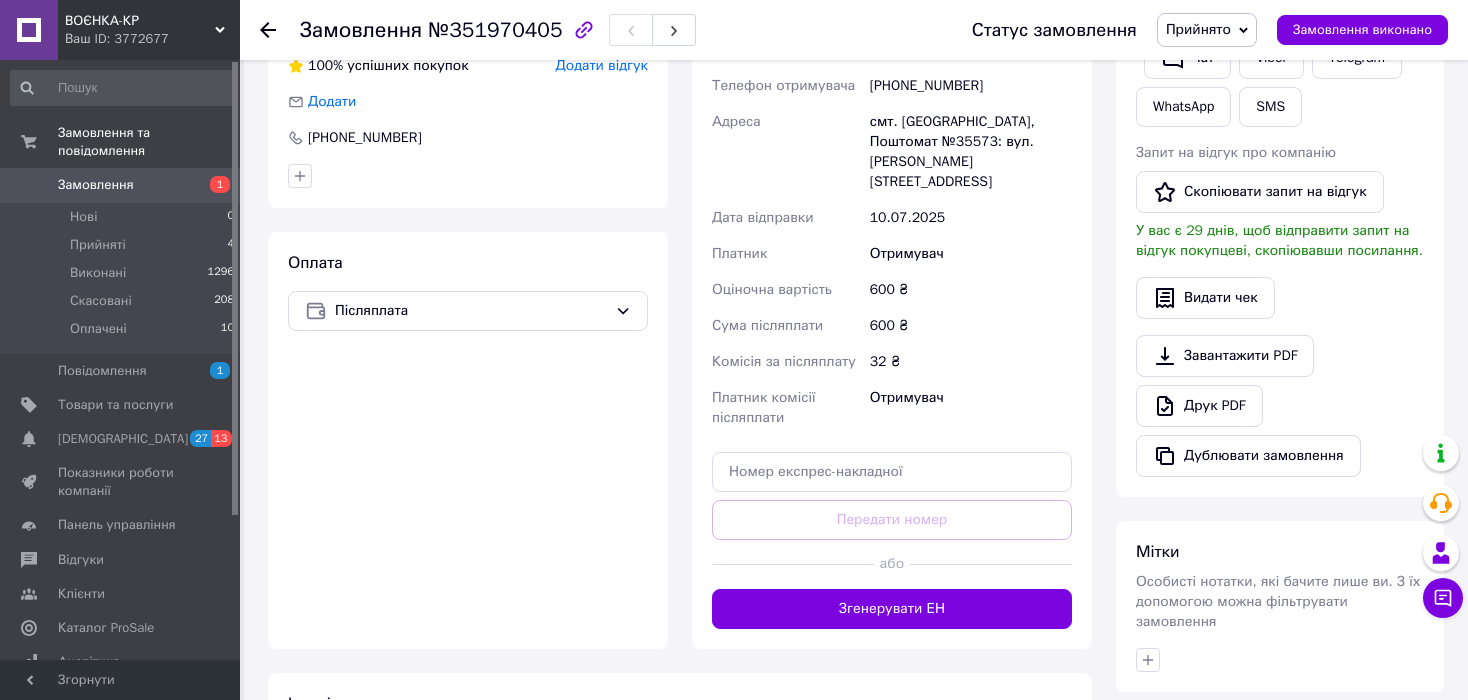 scroll, scrollTop: 453, scrollLeft: 0, axis: vertical 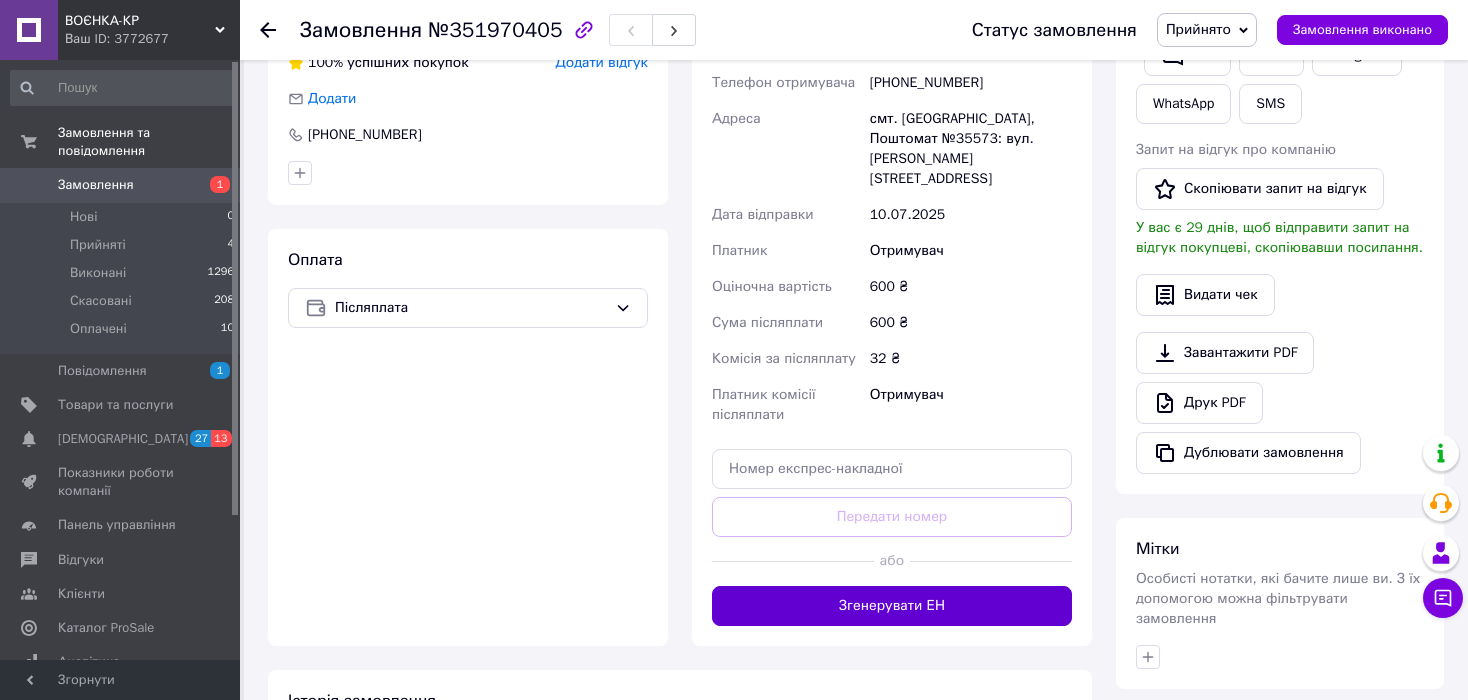click on "Згенерувати ЕН" at bounding box center [892, 606] 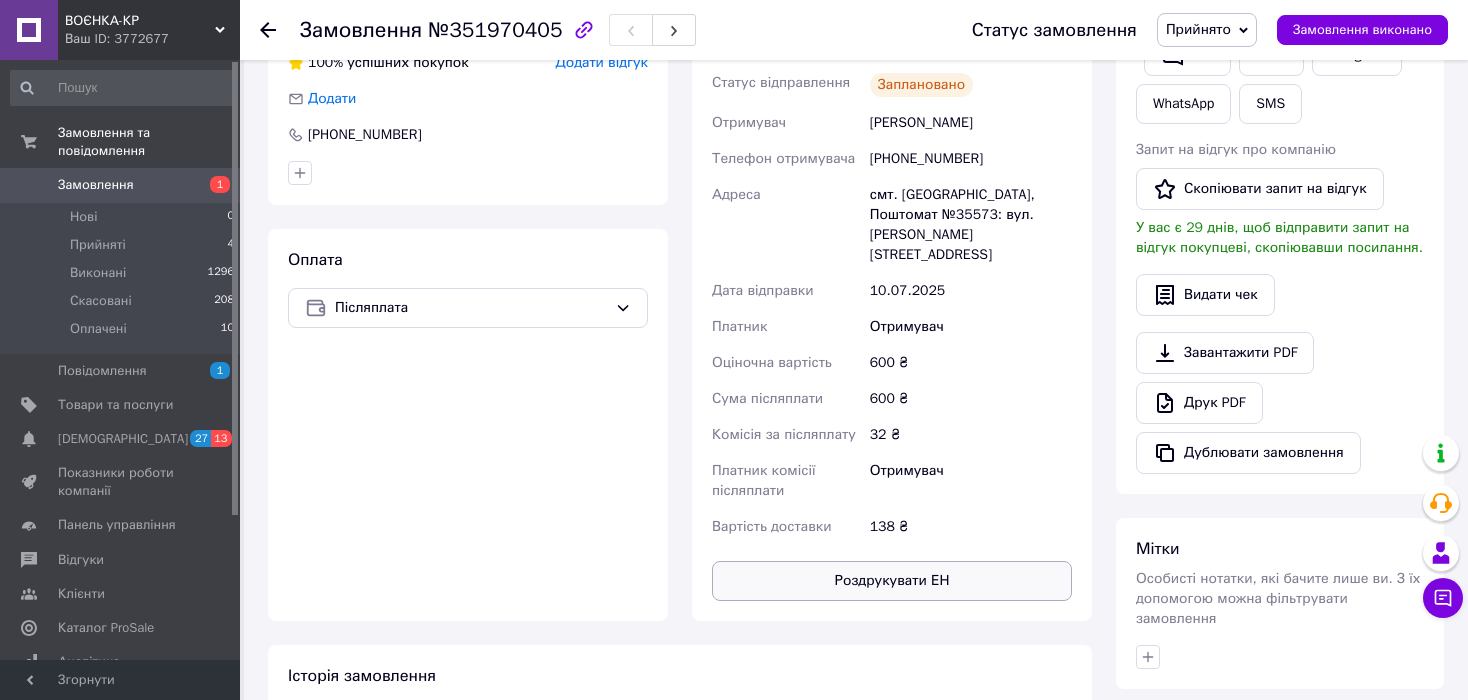 click on "Роздрукувати ЕН" at bounding box center [892, 581] 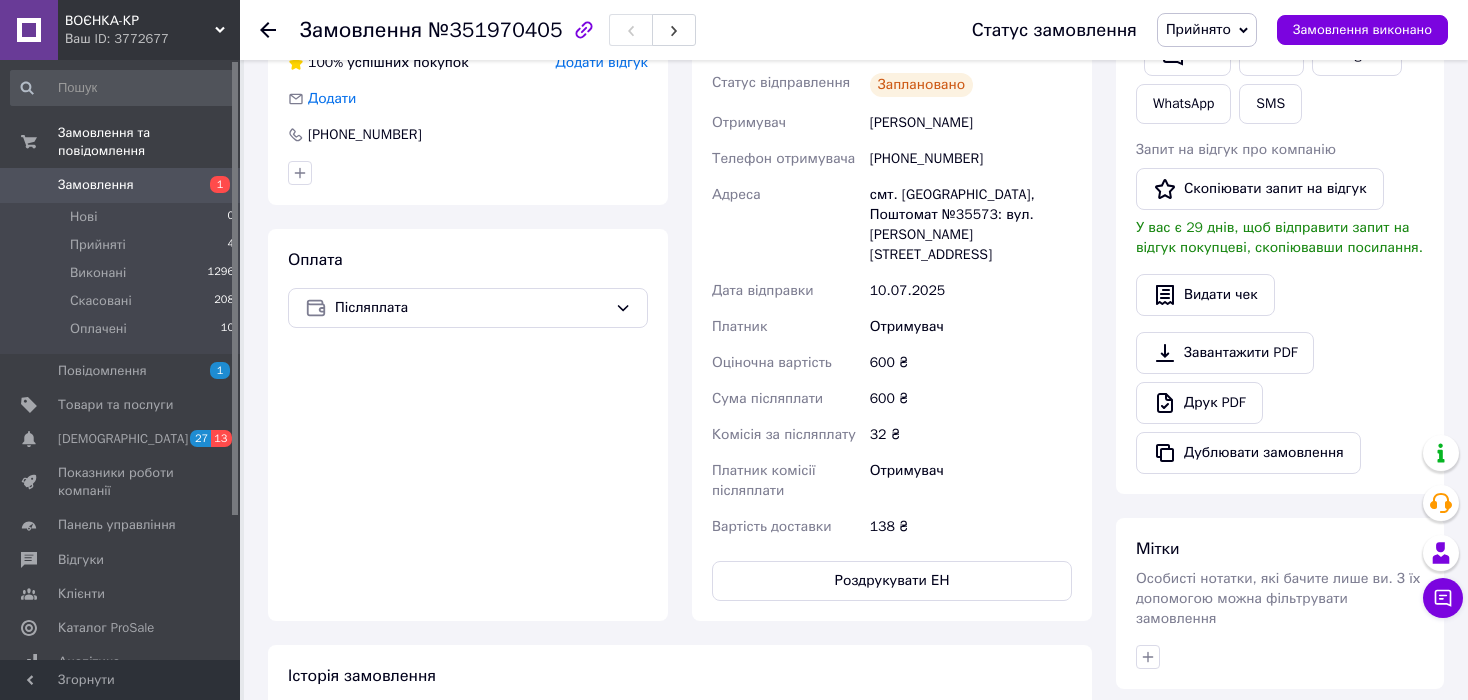 click on "Прийнято" at bounding box center (1198, 29) 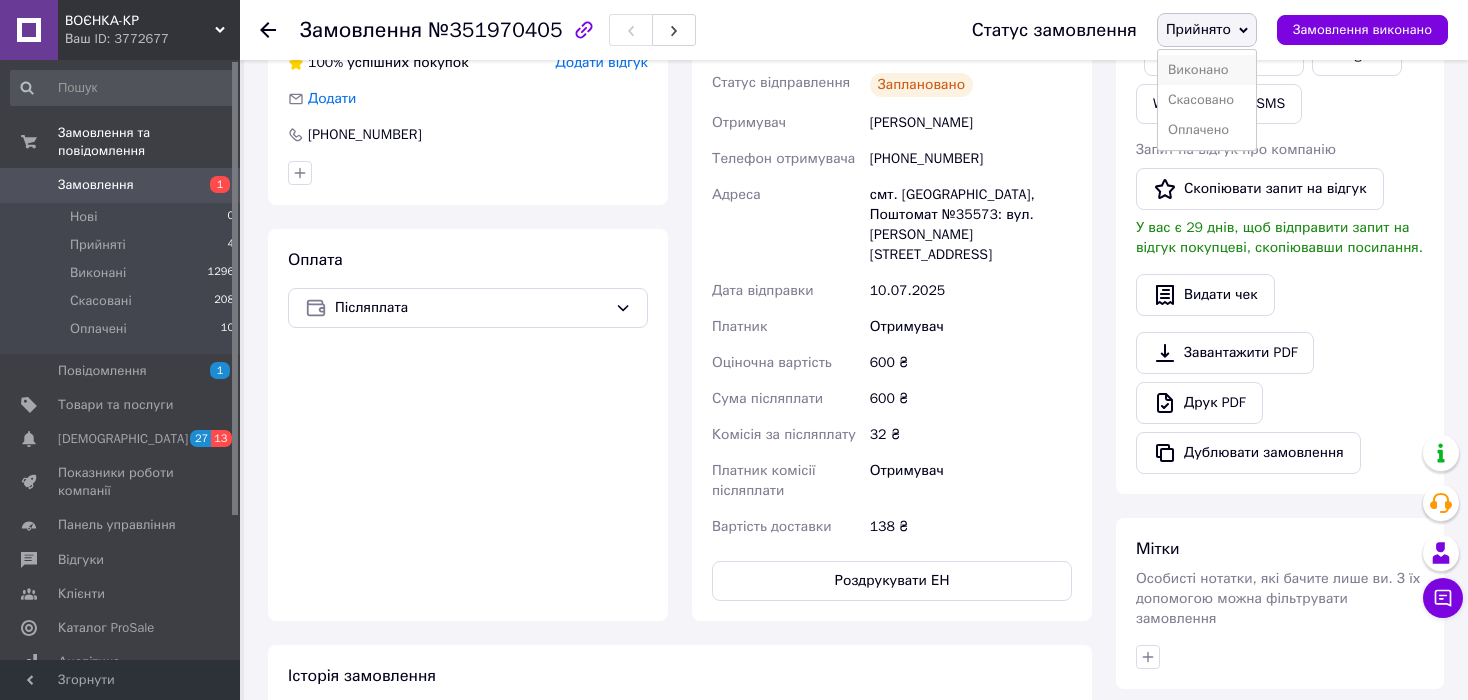 click on "Виконано" at bounding box center [1207, 70] 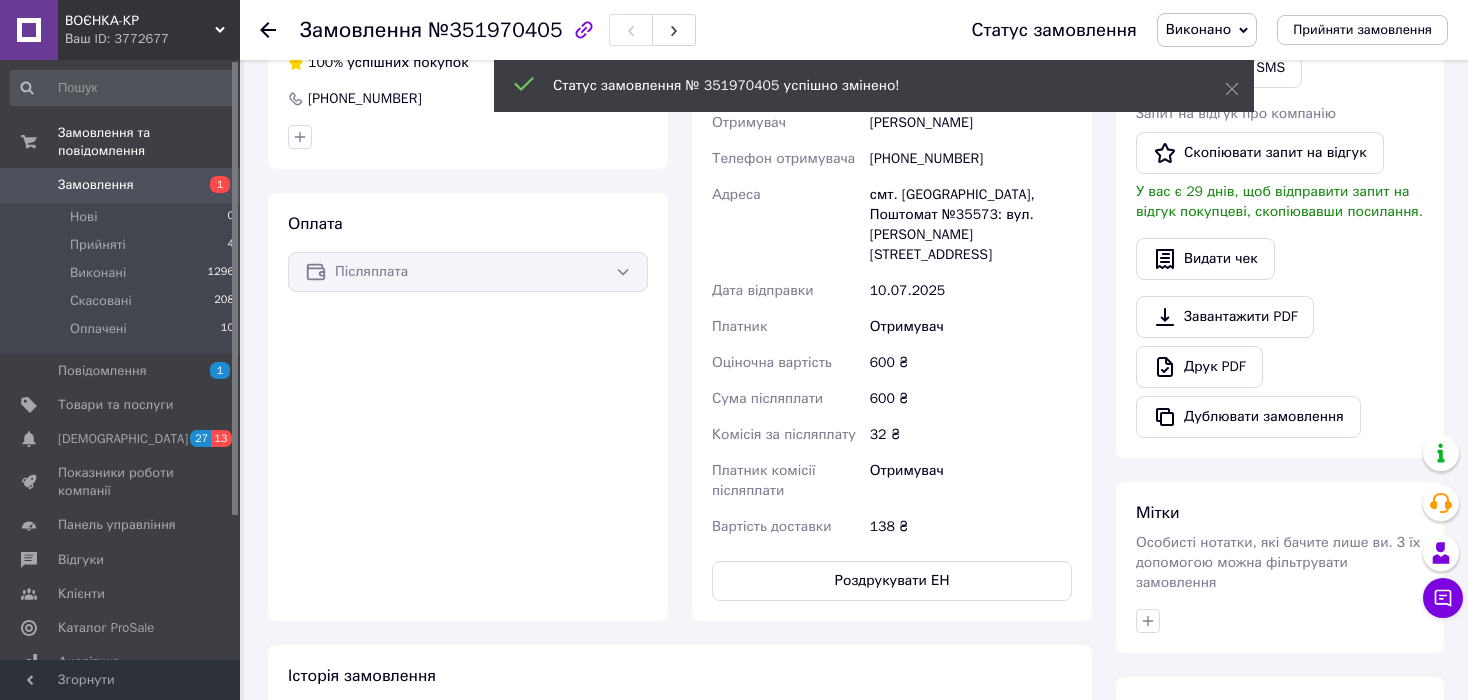 click 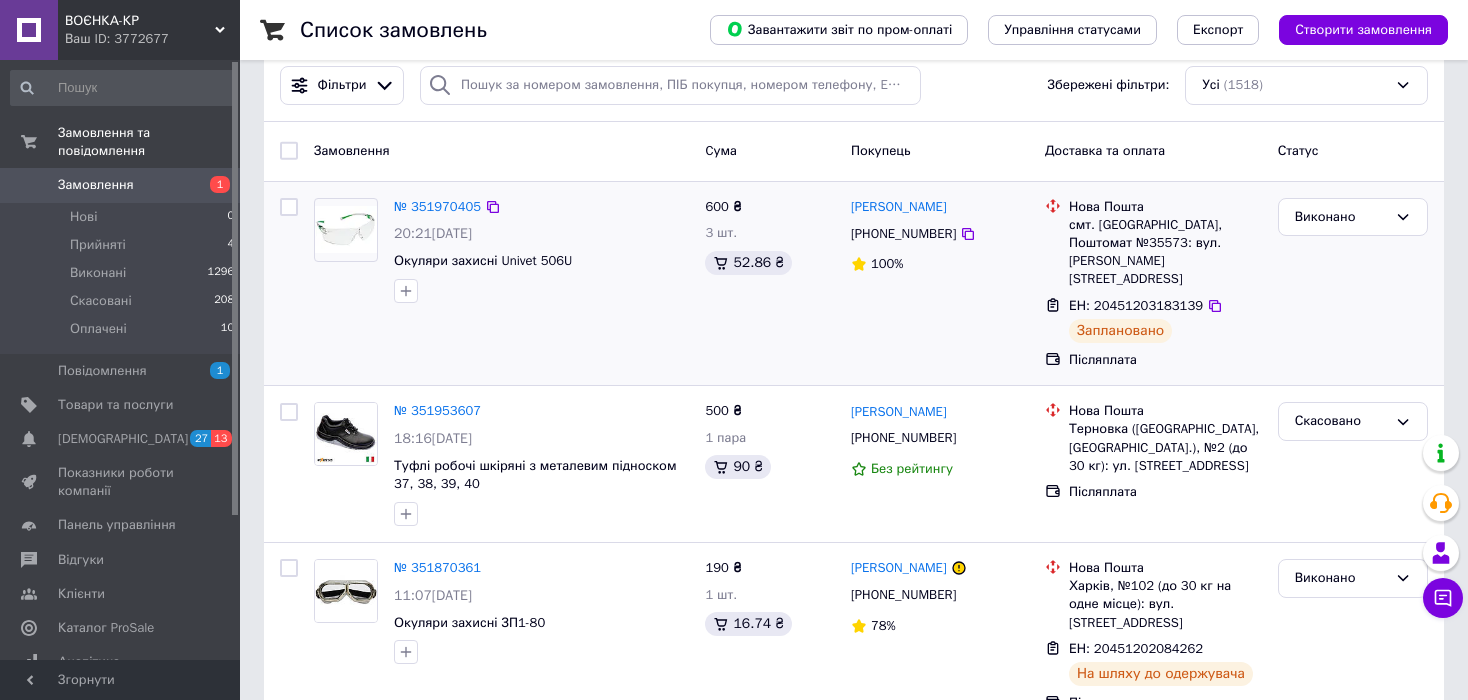 scroll, scrollTop: 0, scrollLeft: 0, axis: both 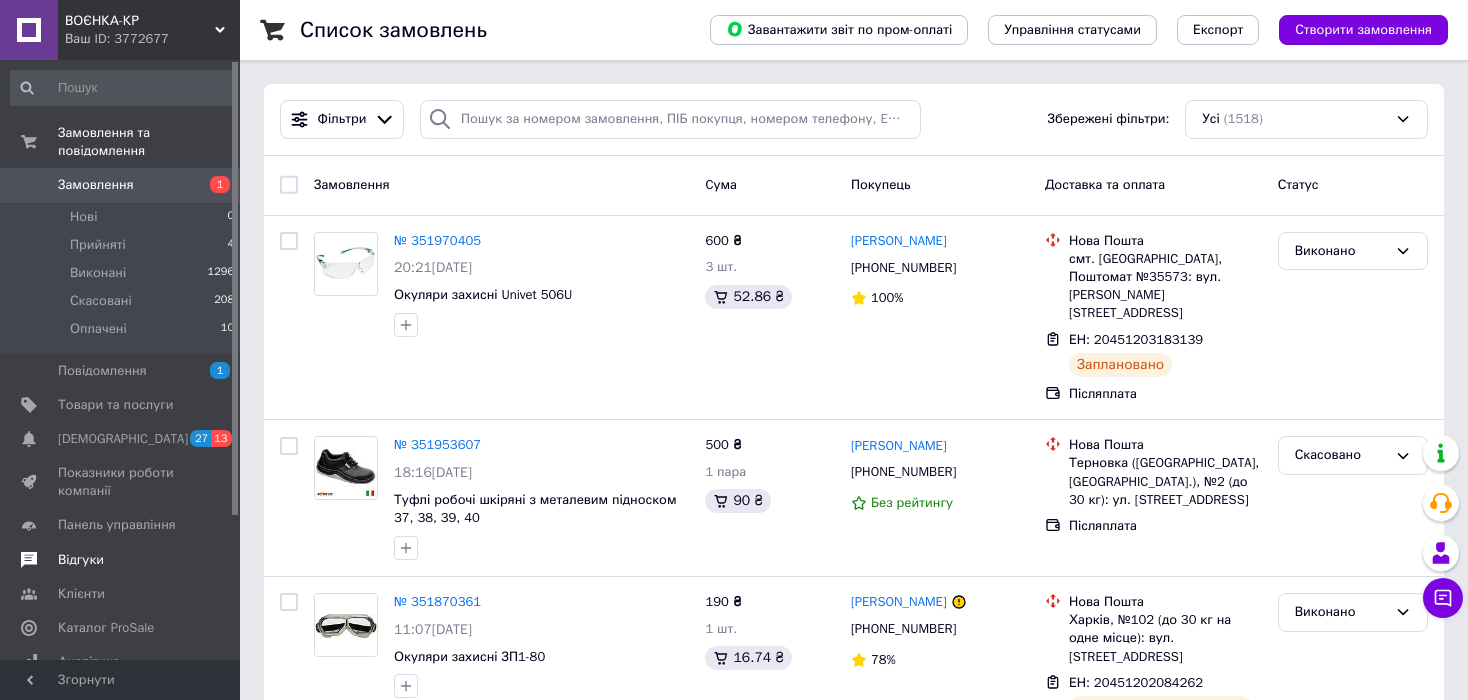 click on "Відгуки" at bounding box center [121, 560] 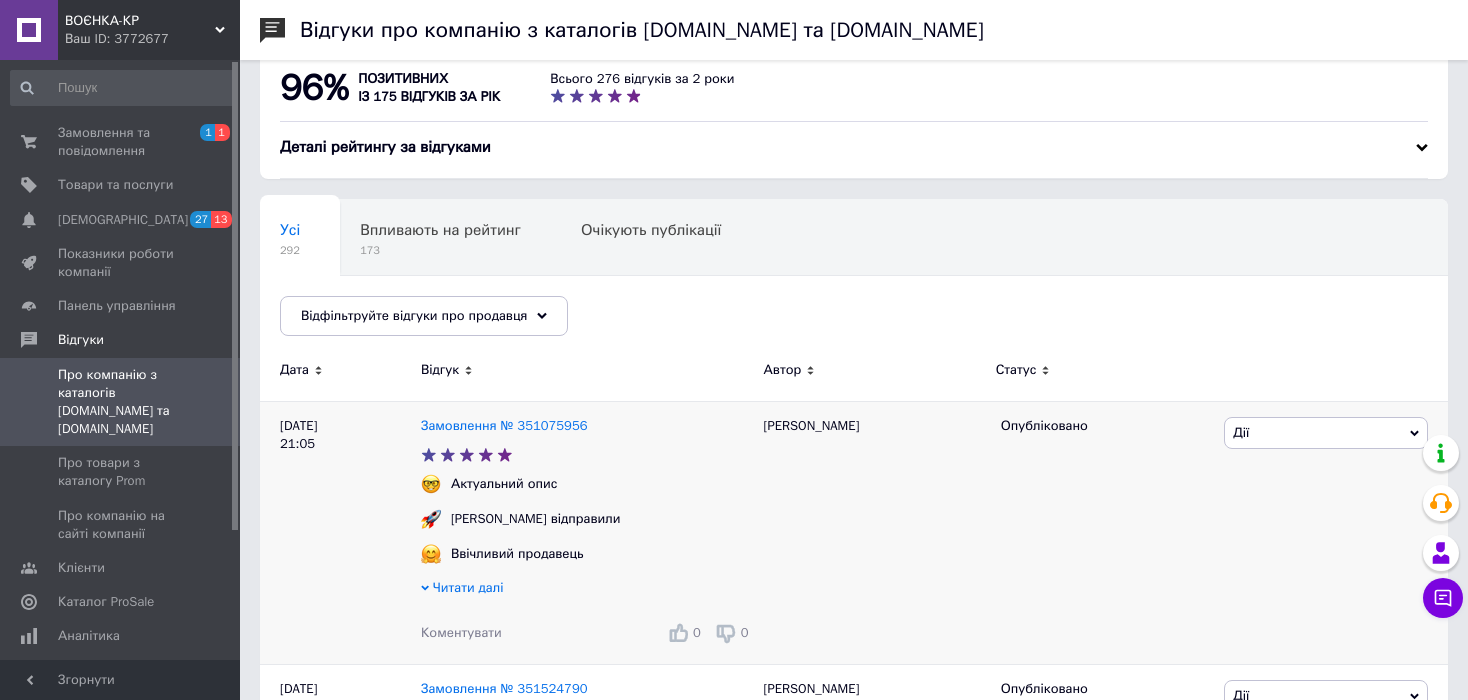 scroll, scrollTop: 0, scrollLeft: 0, axis: both 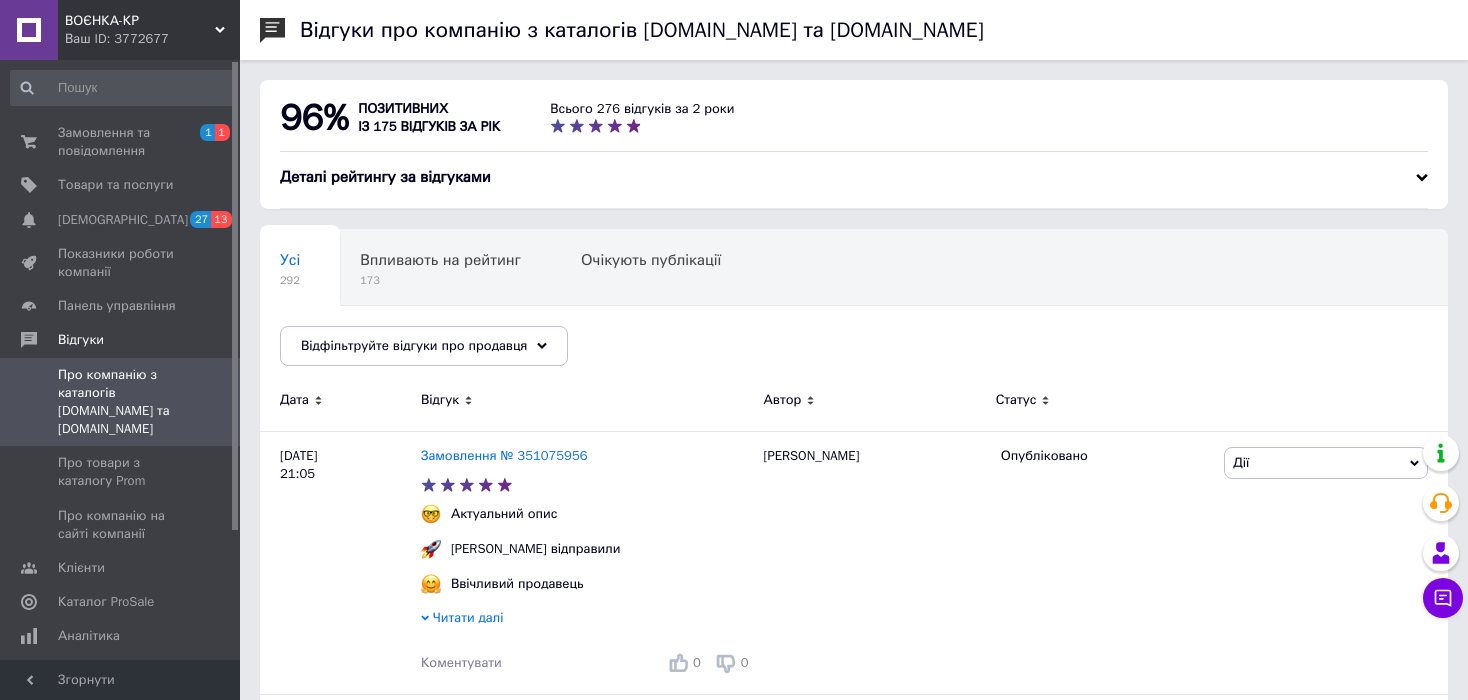 click on "Ваш ID: 3772677" at bounding box center (152, 39) 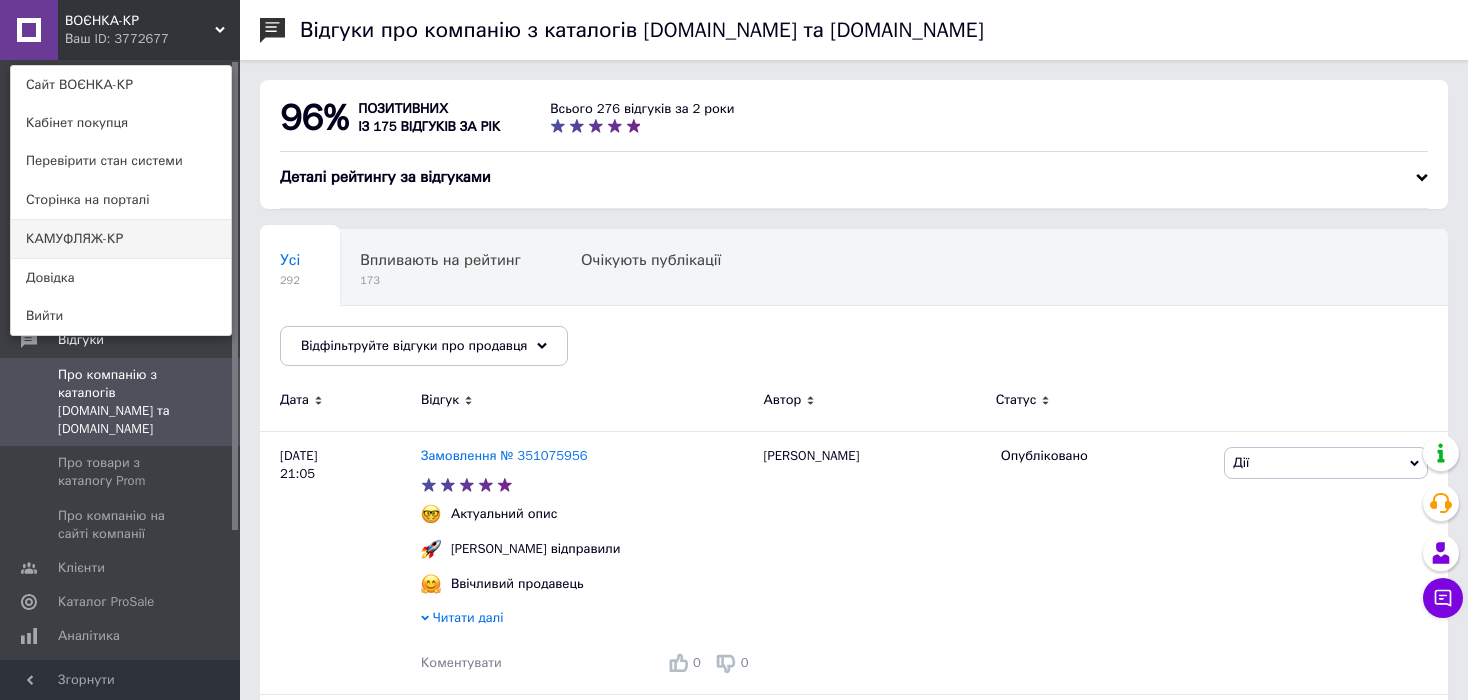click on "КАМУФЛЯЖ-КР" at bounding box center (121, 239) 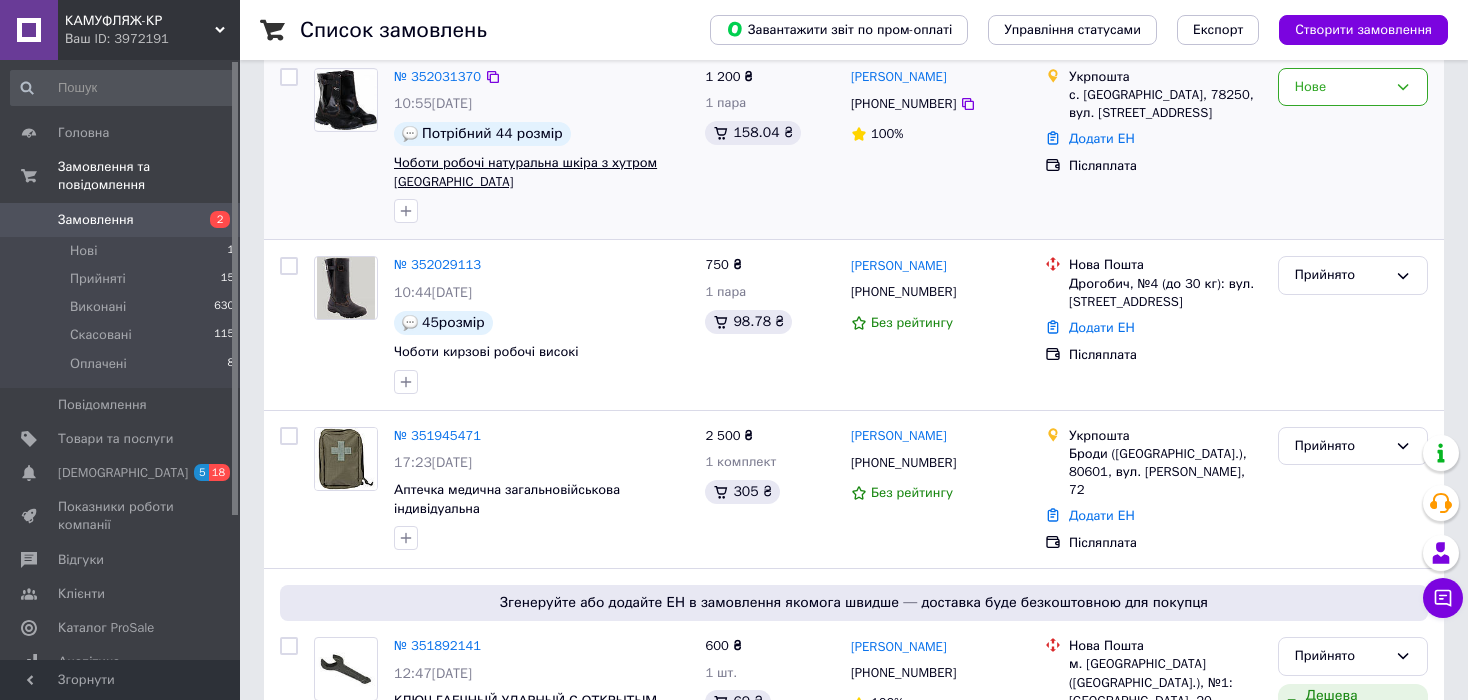 scroll, scrollTop: 300, scrollLeft: 0, axis: vertical 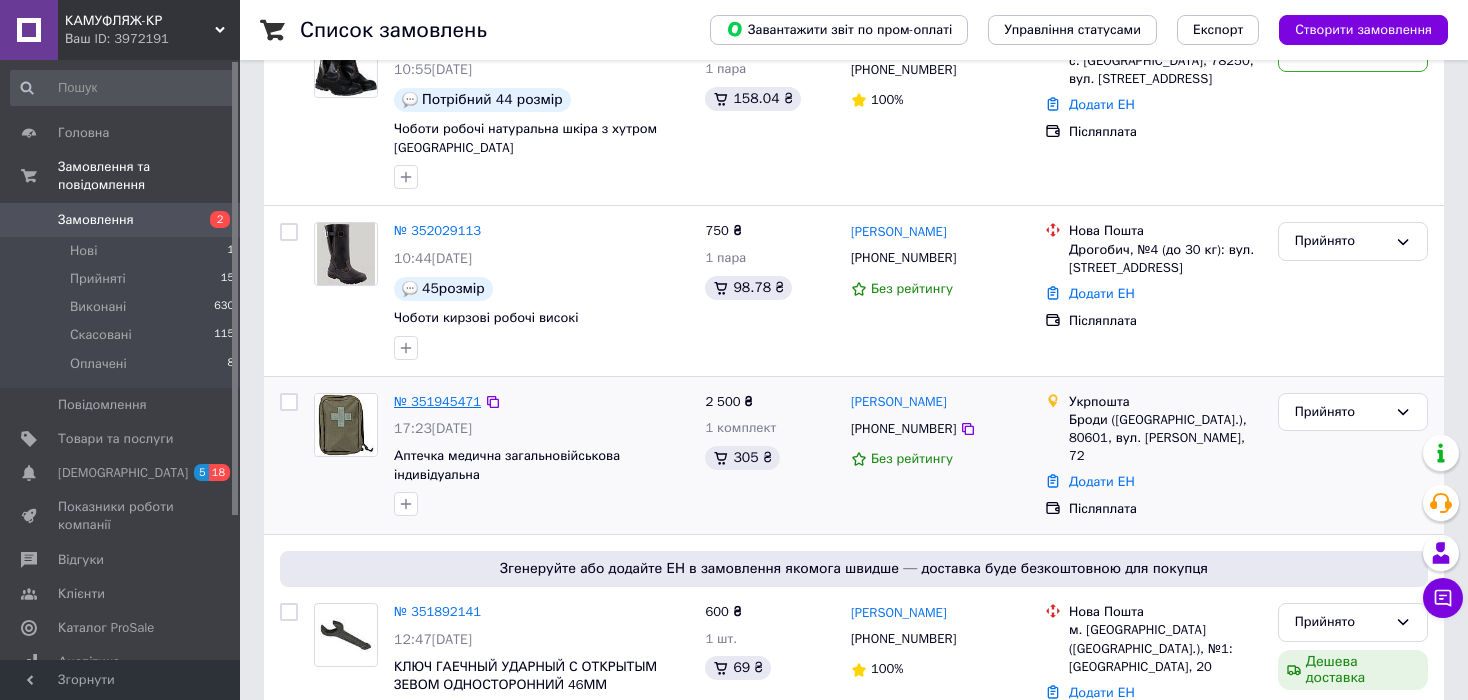 click on "№ 351945471" at bounding box center (437, 401) 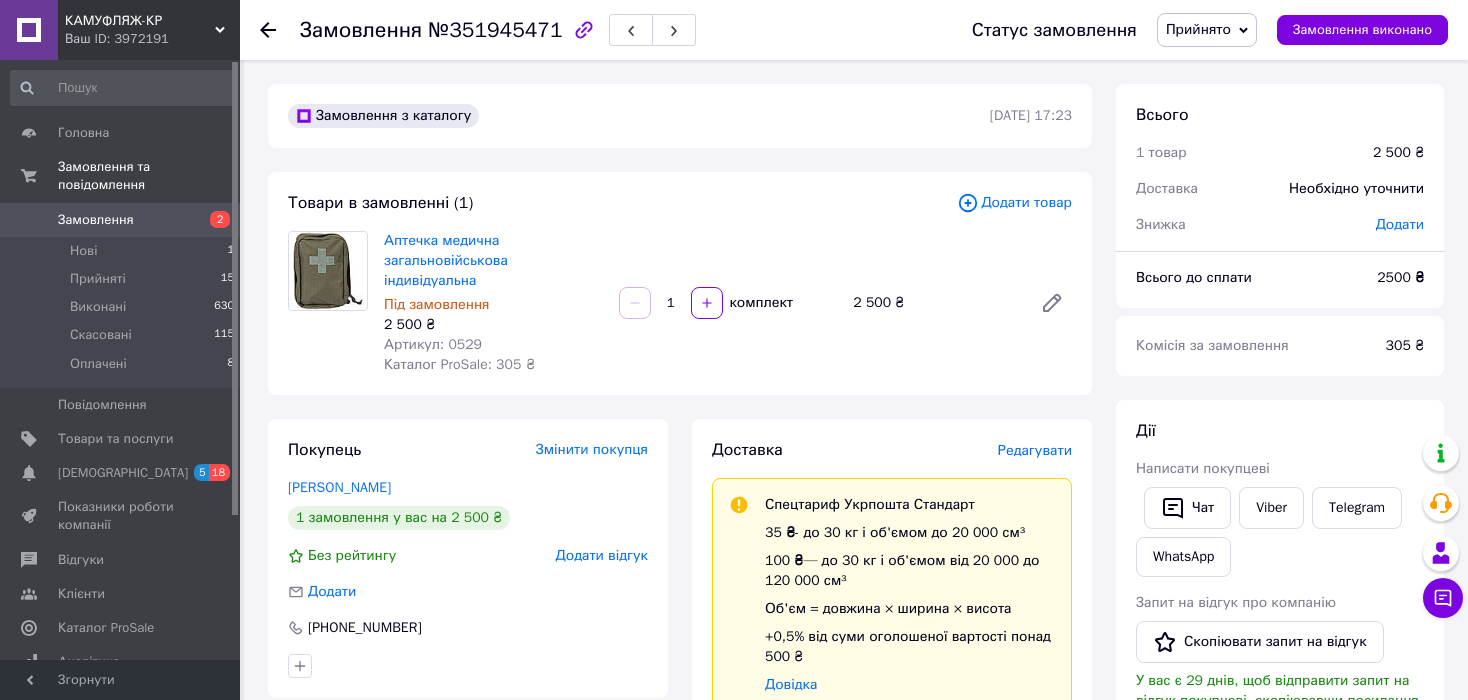 click 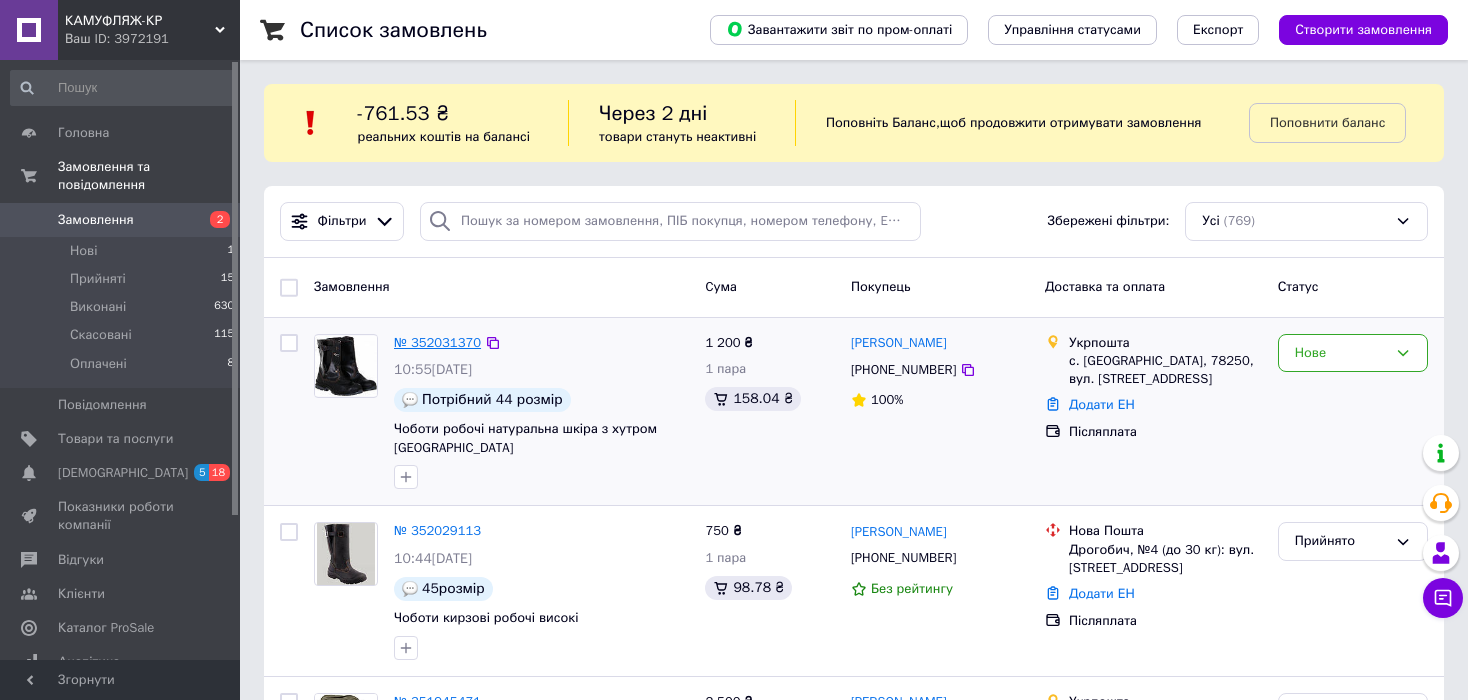 click on "№ 352031370" at bounding box center (437, 342) 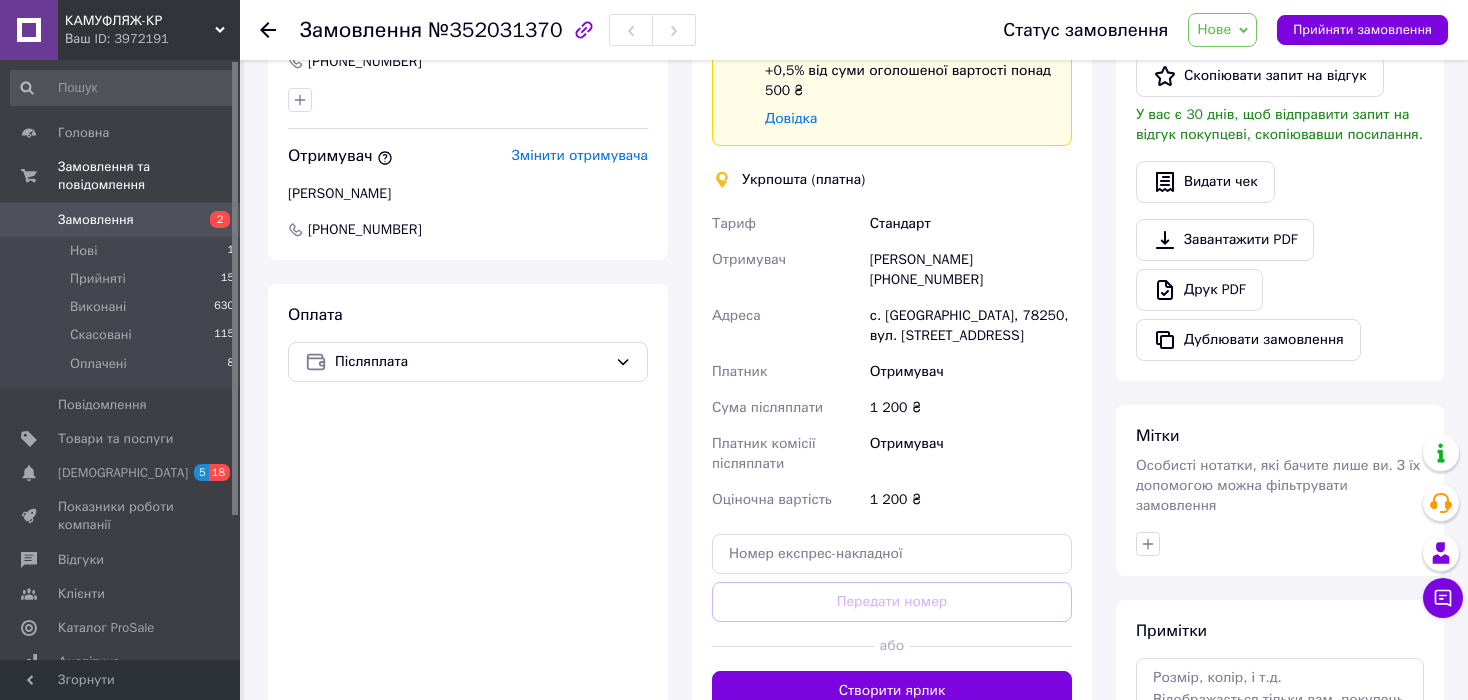 scroll, scrollTop: 600, scrollLeft: 0, axis: vertical 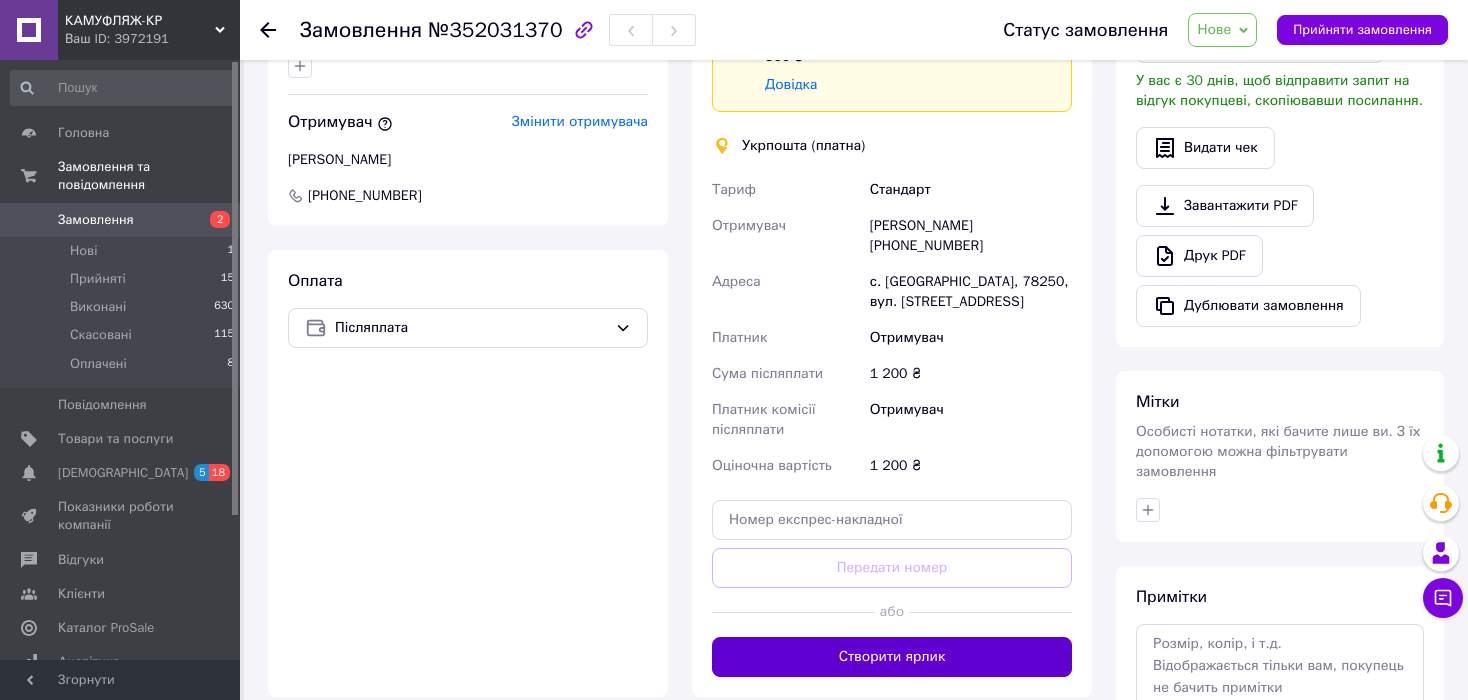 click on "Створити ярлик" at bounding box center (892, 657) 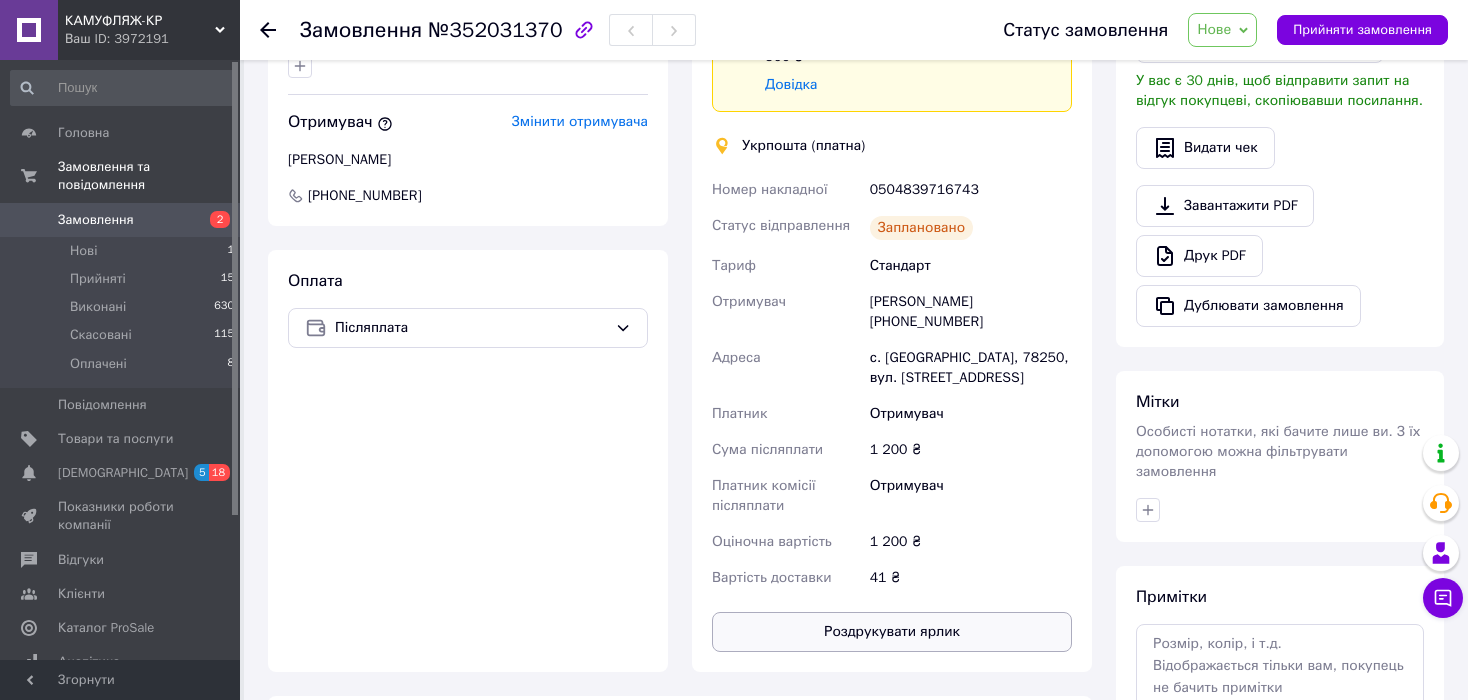 click on "Роздрукувати ярлик" at bounding box center [892, 632] 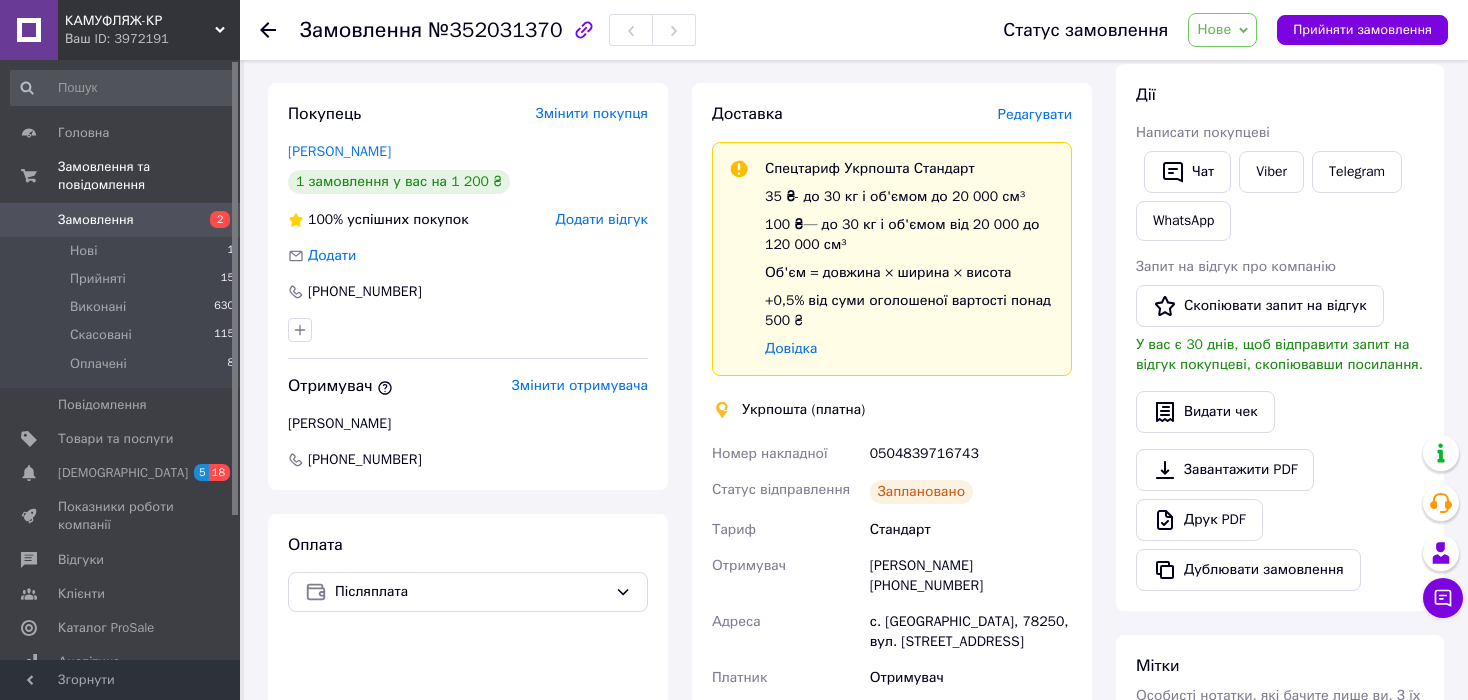 scroll, scrollTop: 300, scrollLeft: 0, axis: vertical 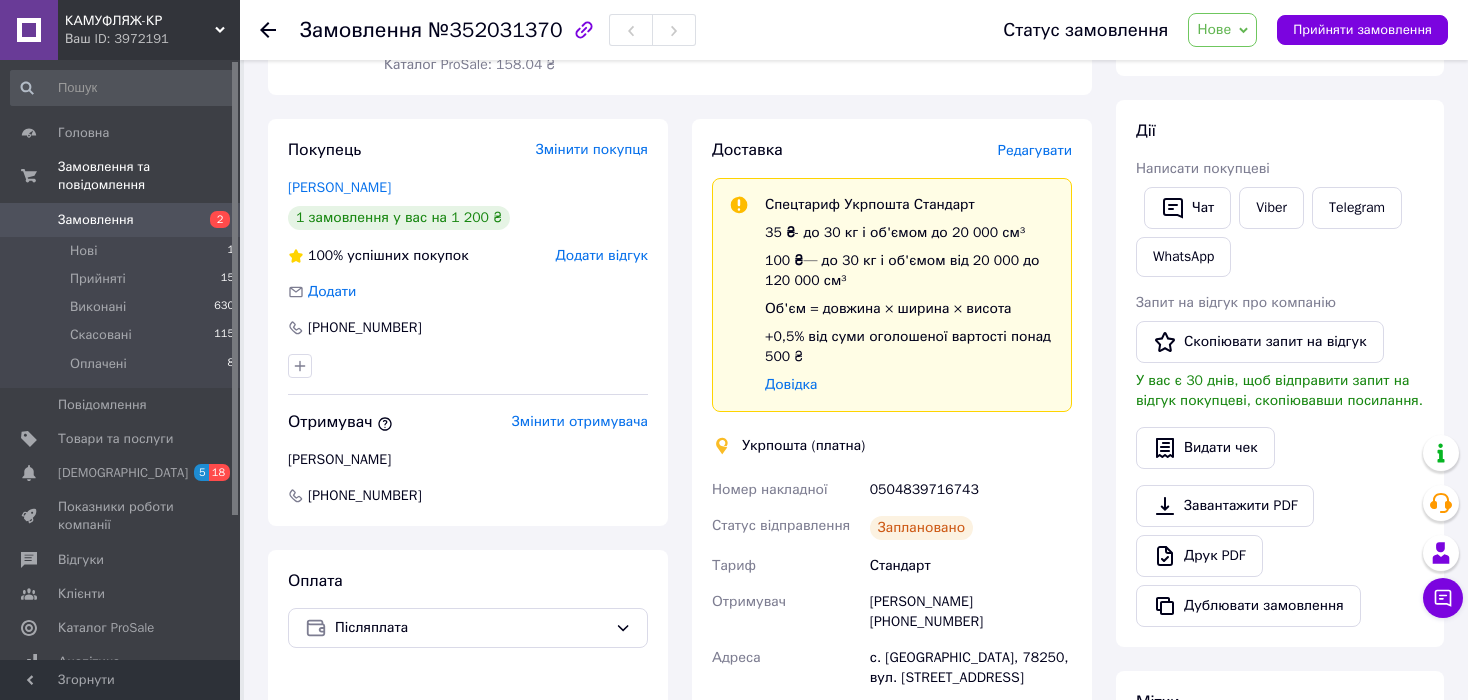 click on "Нове" at bounding box center (1222, 30) 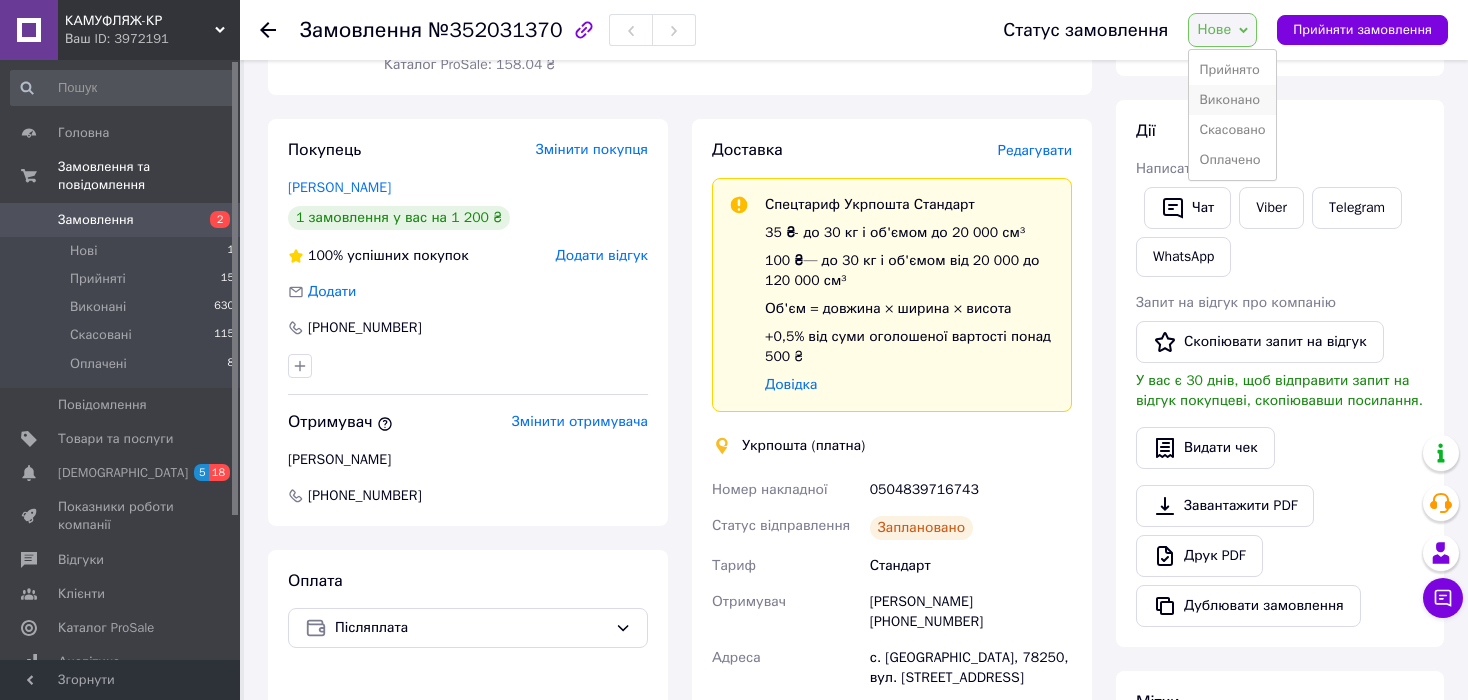 click on "Виконано" at bounding box center [1232, 100] 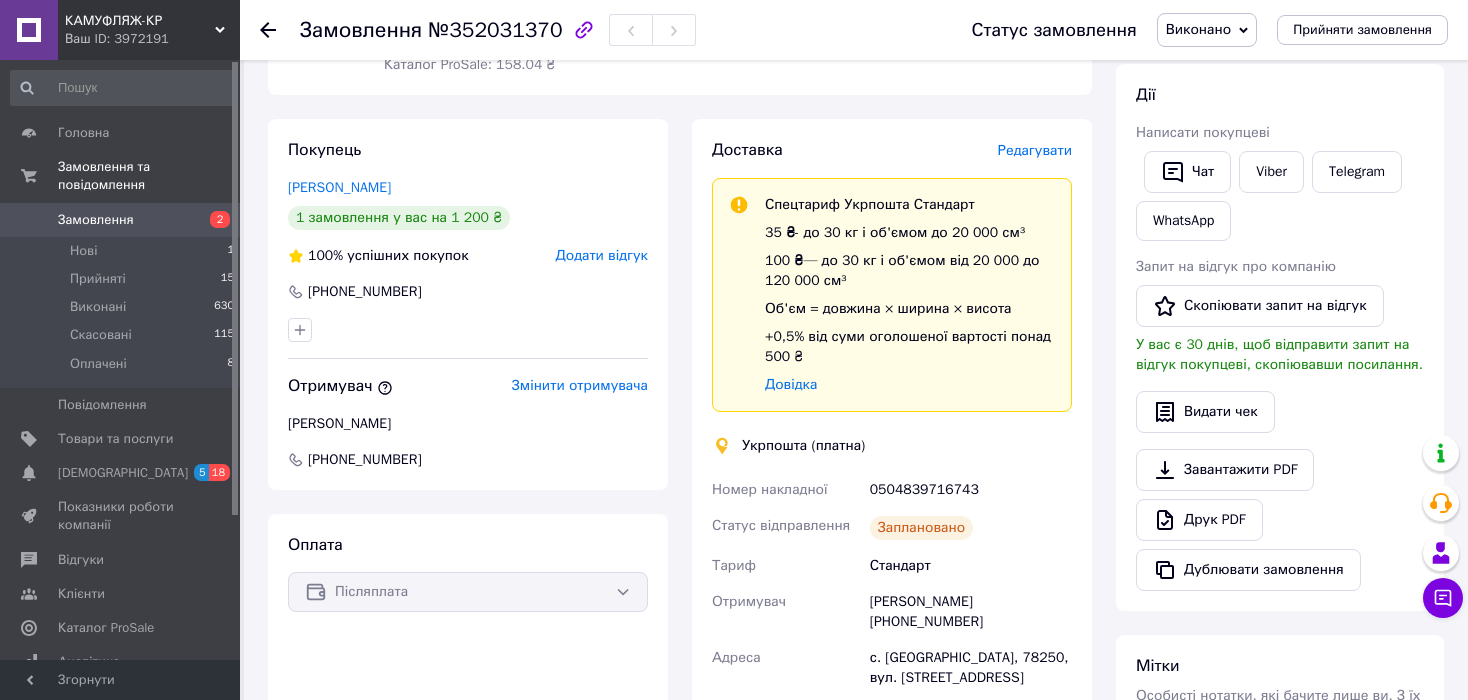 click 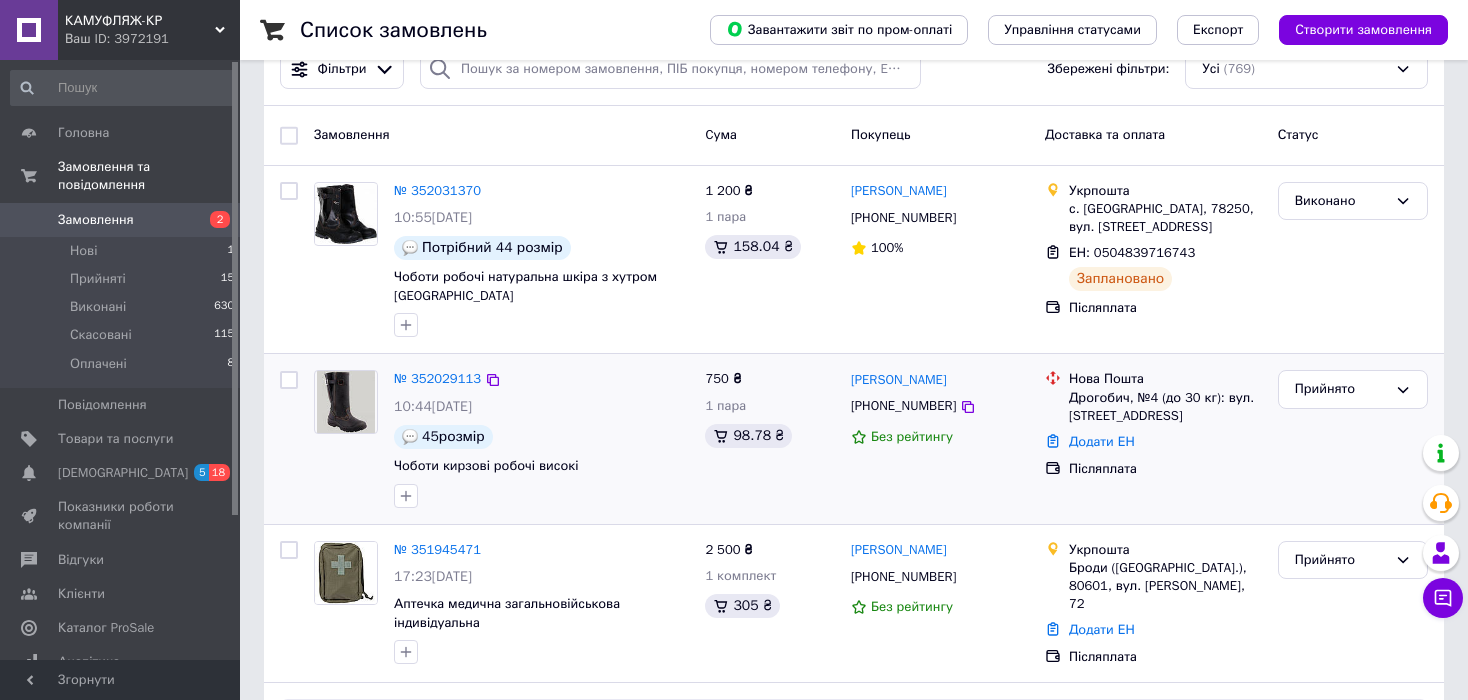 scroll, scrollTop: 200, scrollLeft: 0, axis: vertical 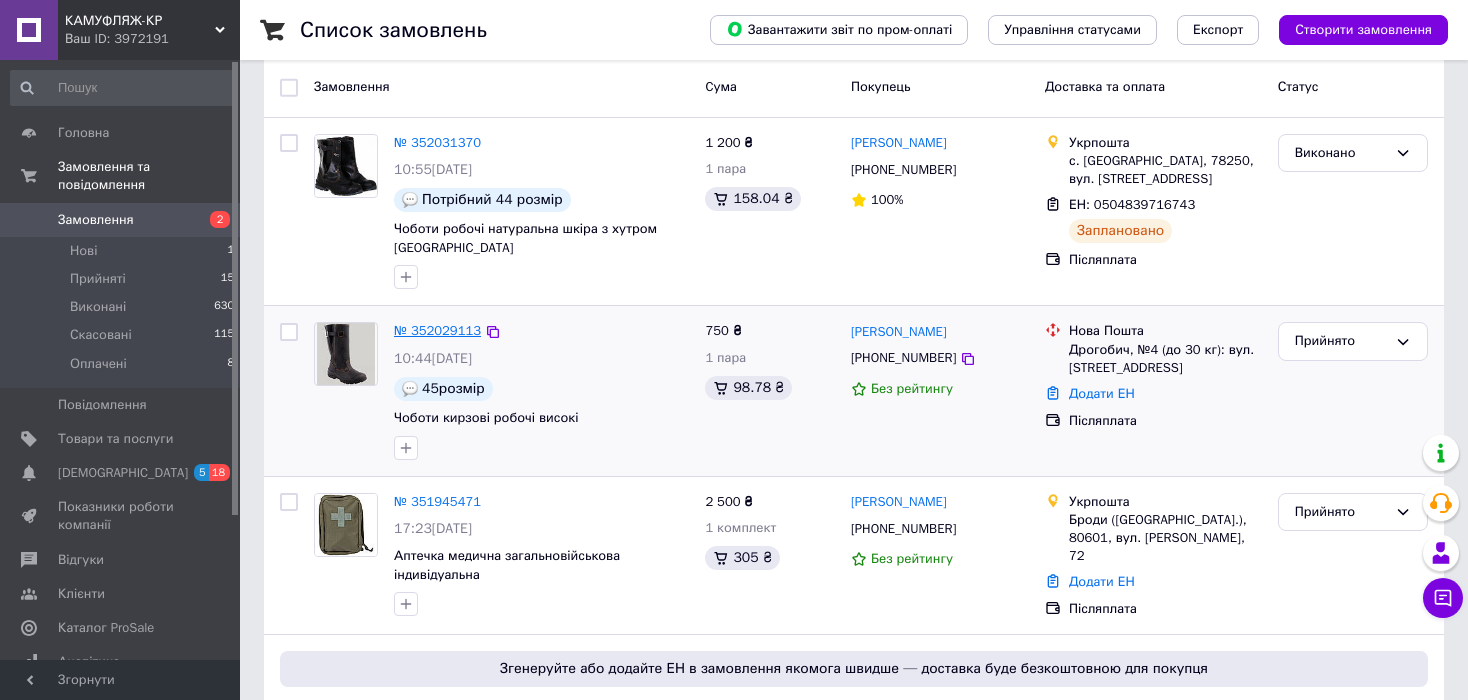 click on "№ 352029113" at bounding box center [437, 330] 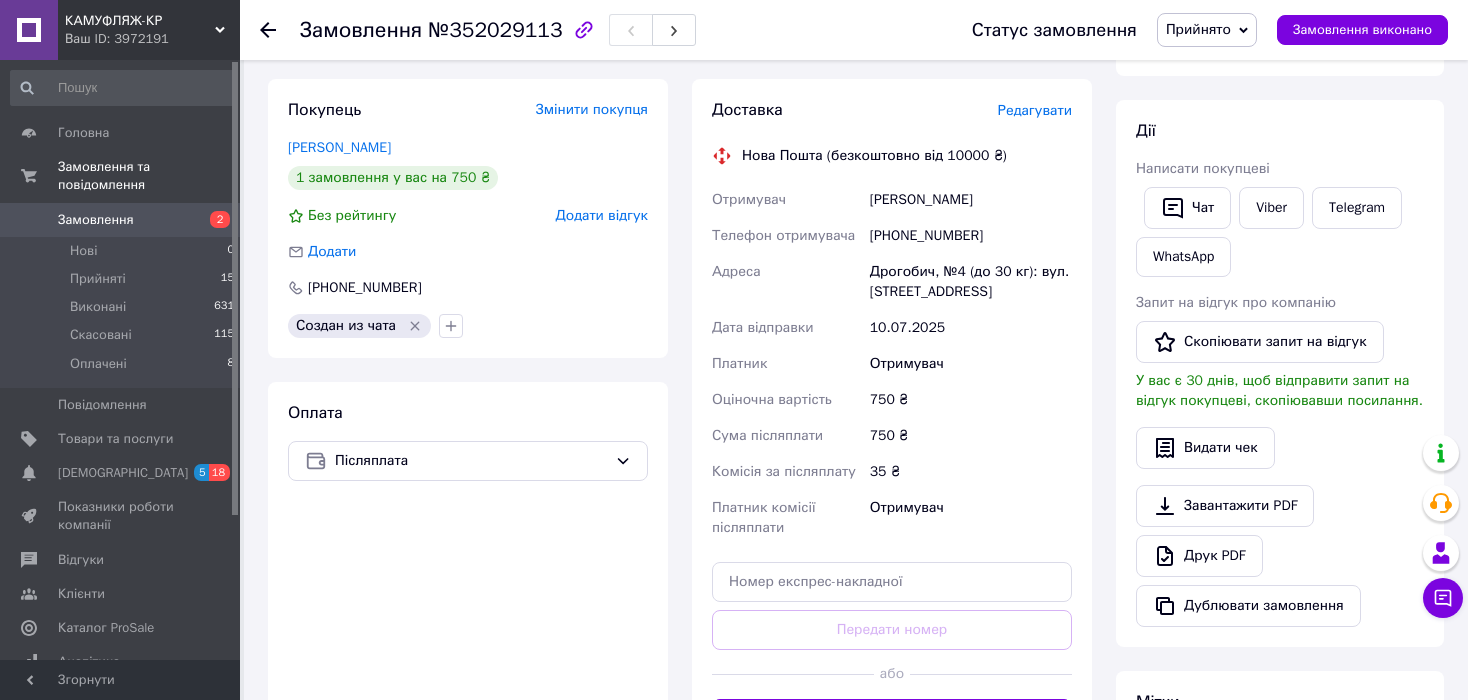 scroll, scrollTop: 500, scrollLeft: 0, axis: vertical 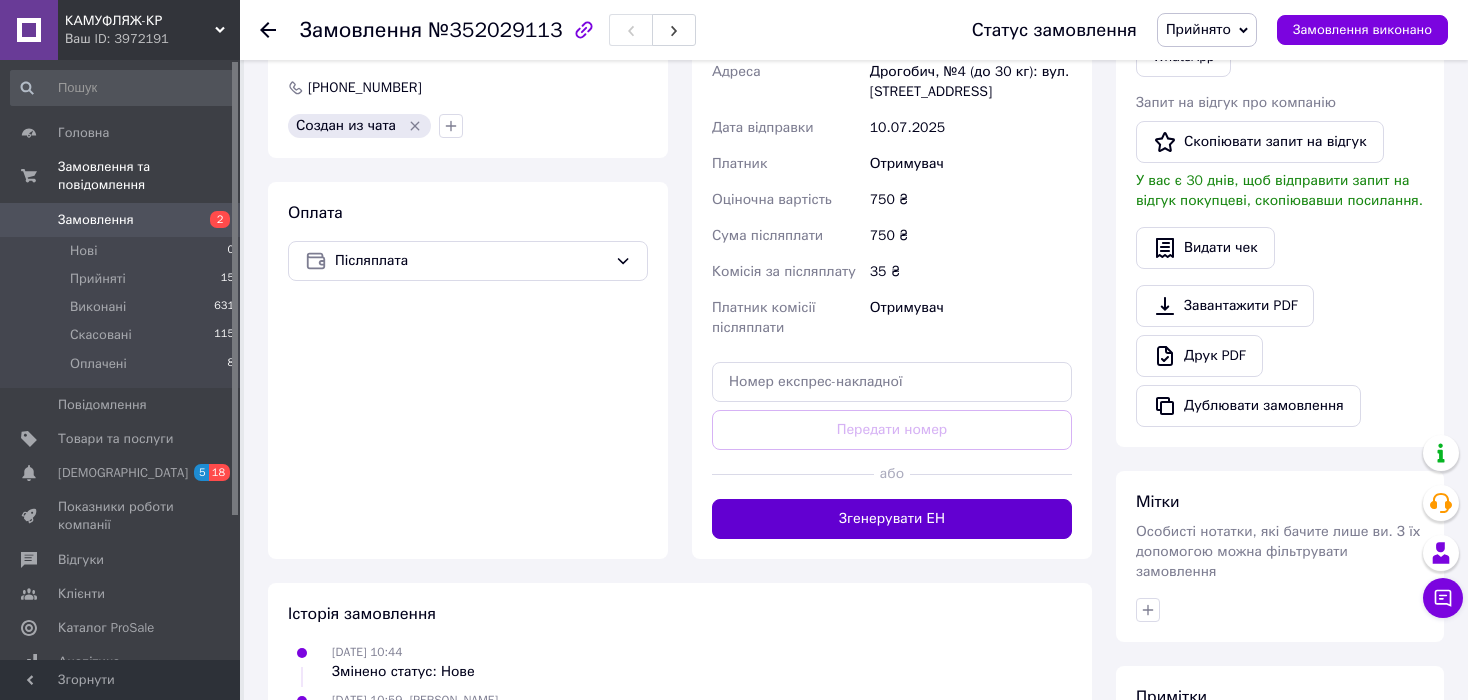 click on "Згенерувати ЕН" at bounding box center (892, 519) 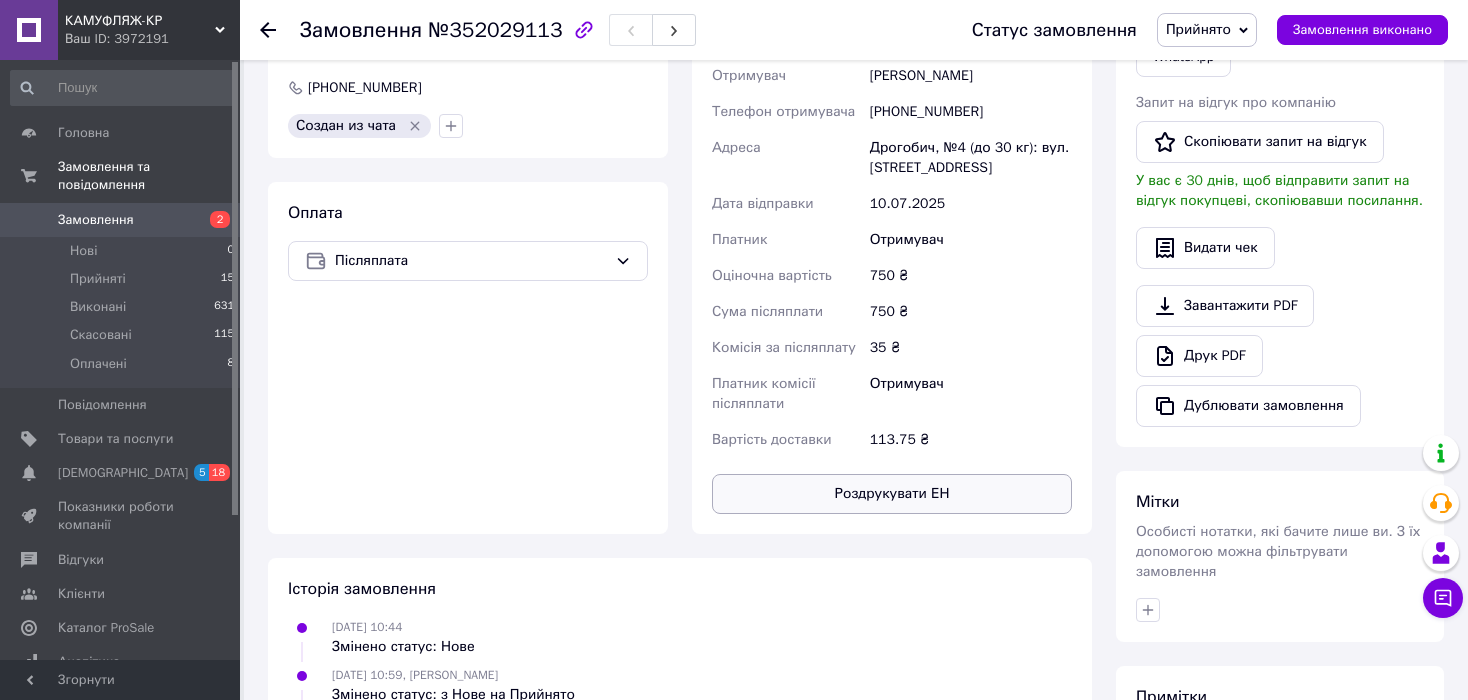 click on "Роздрукувати ЕН" at bounding box center [892, 494] 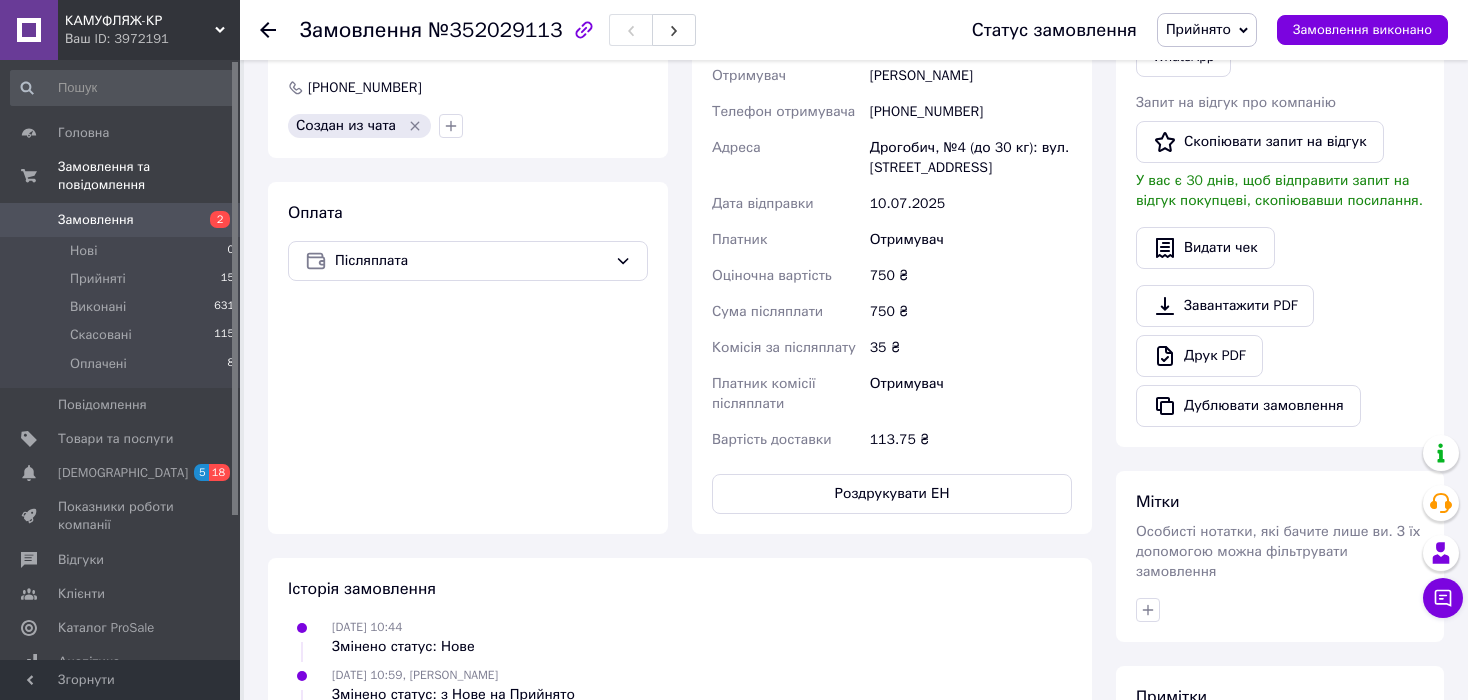 click on "Прийнято" at bounding box center (1198, 29) 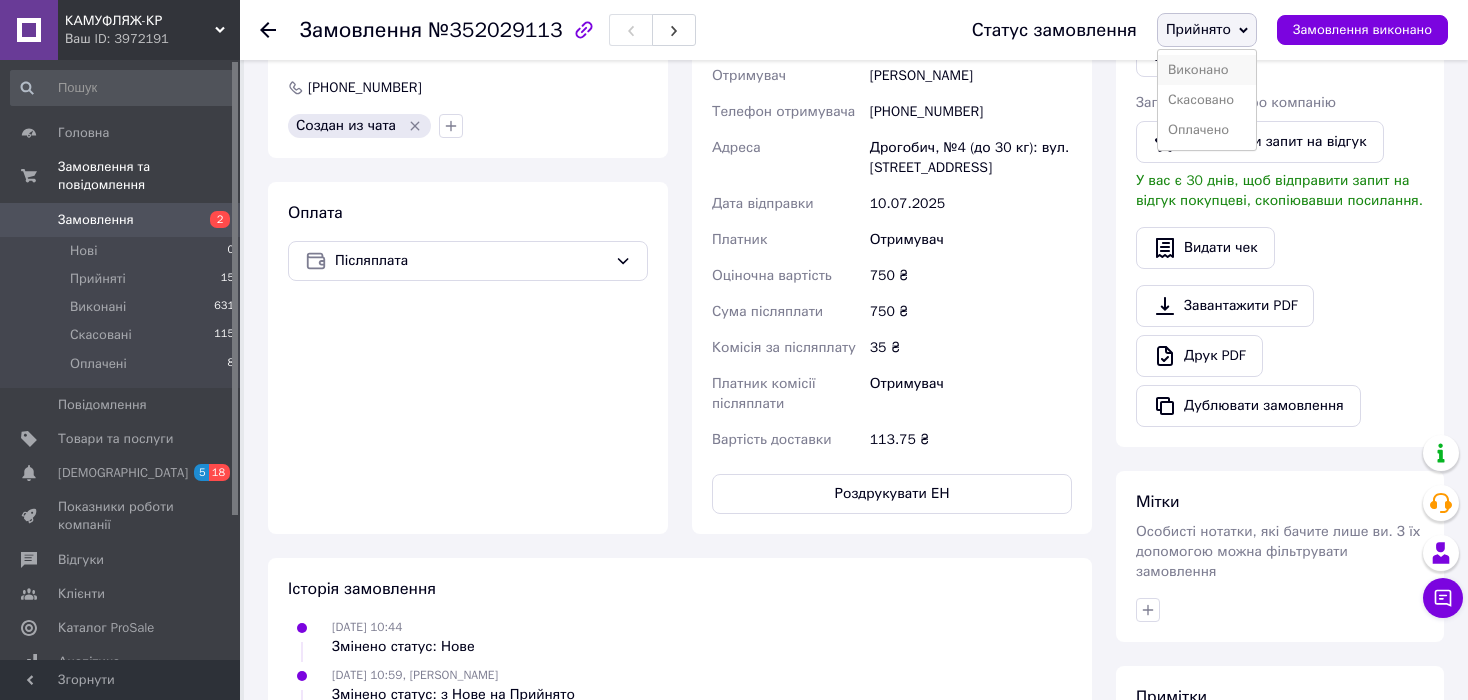 click on "Виконано" at bounding box center [1207, 70] 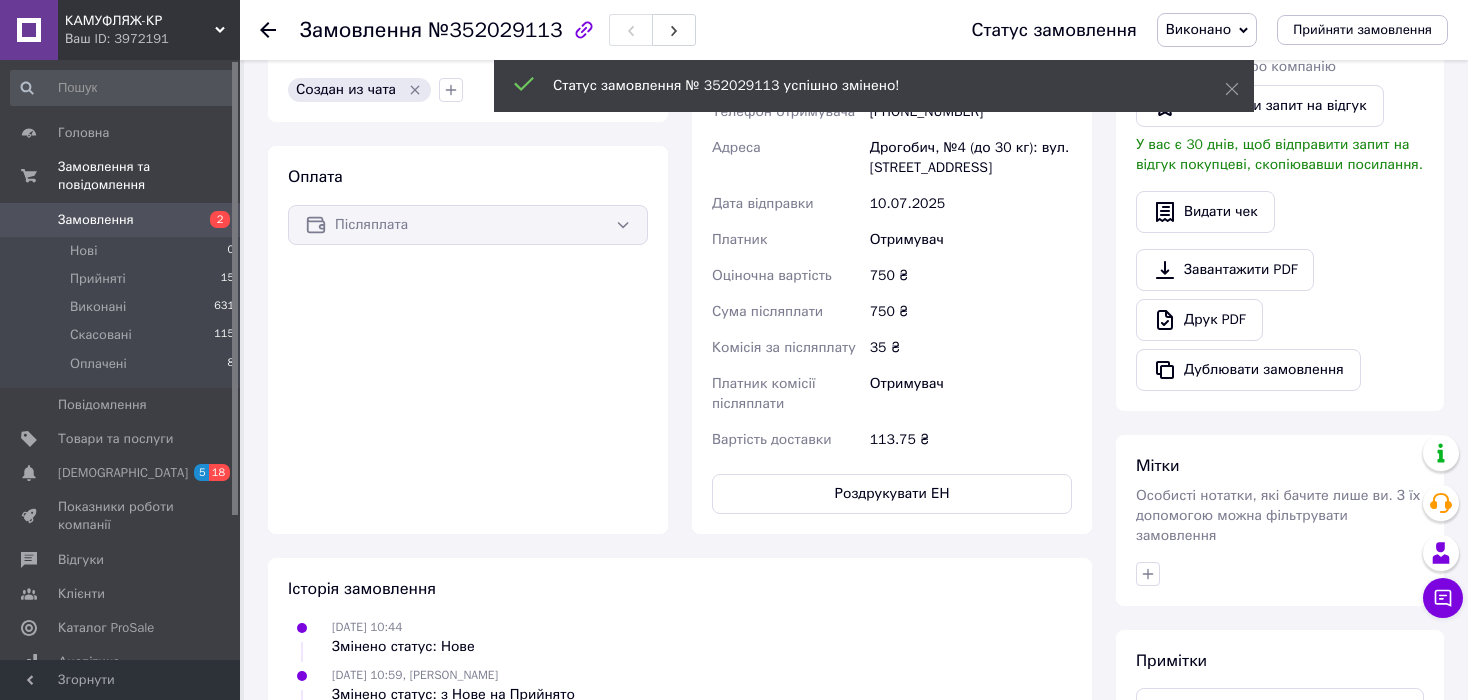 click 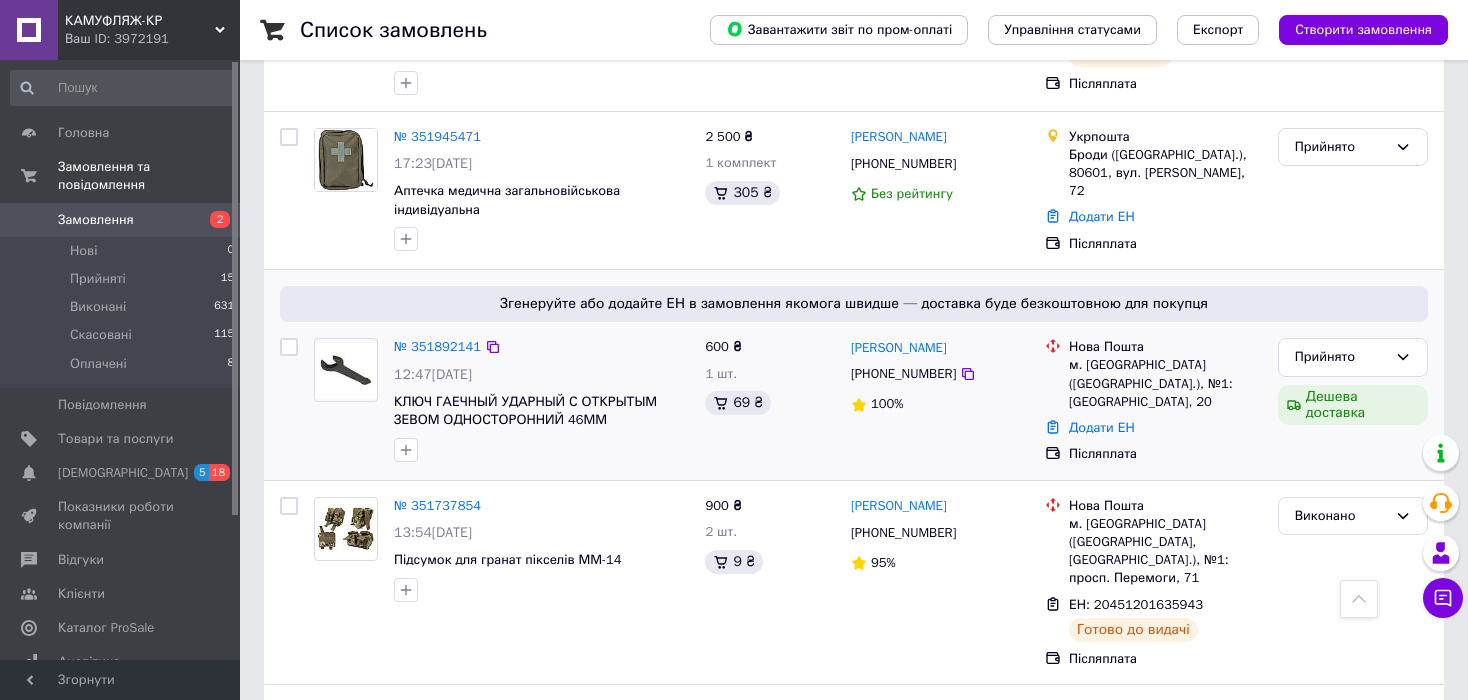 scroll, scrollTop: 600, scrollLeft: 0, axis: vertical 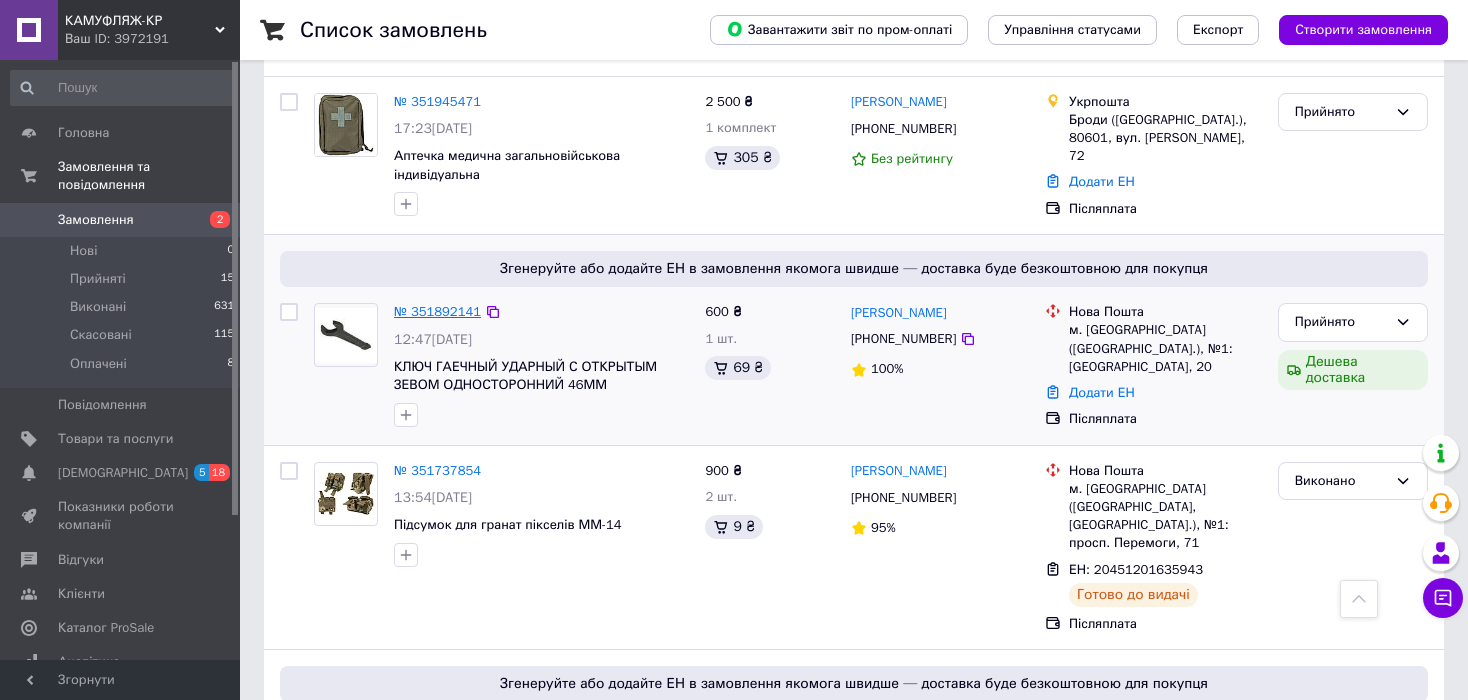 click on "№ 351892141" at bounding box center [437, 312] 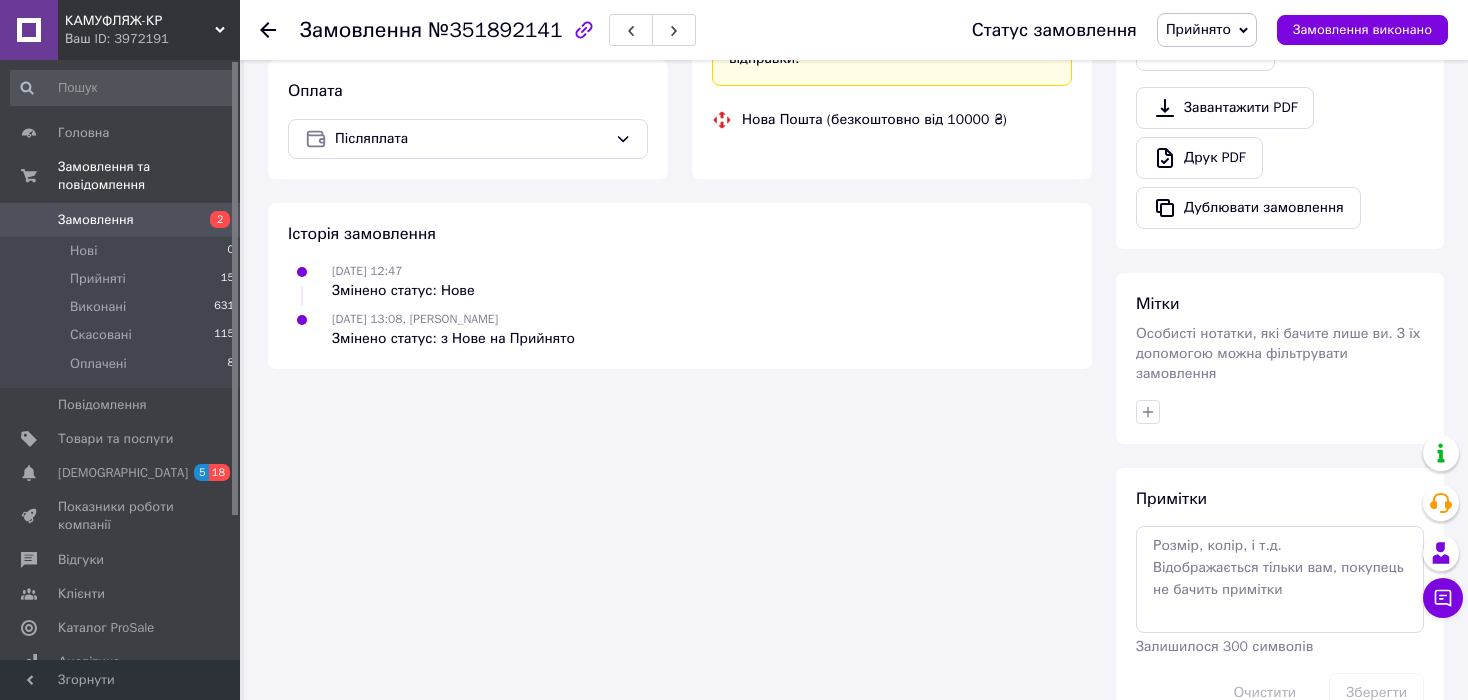 scroll, scrollTop: 696, scrollLeft: 0, axis: vertical 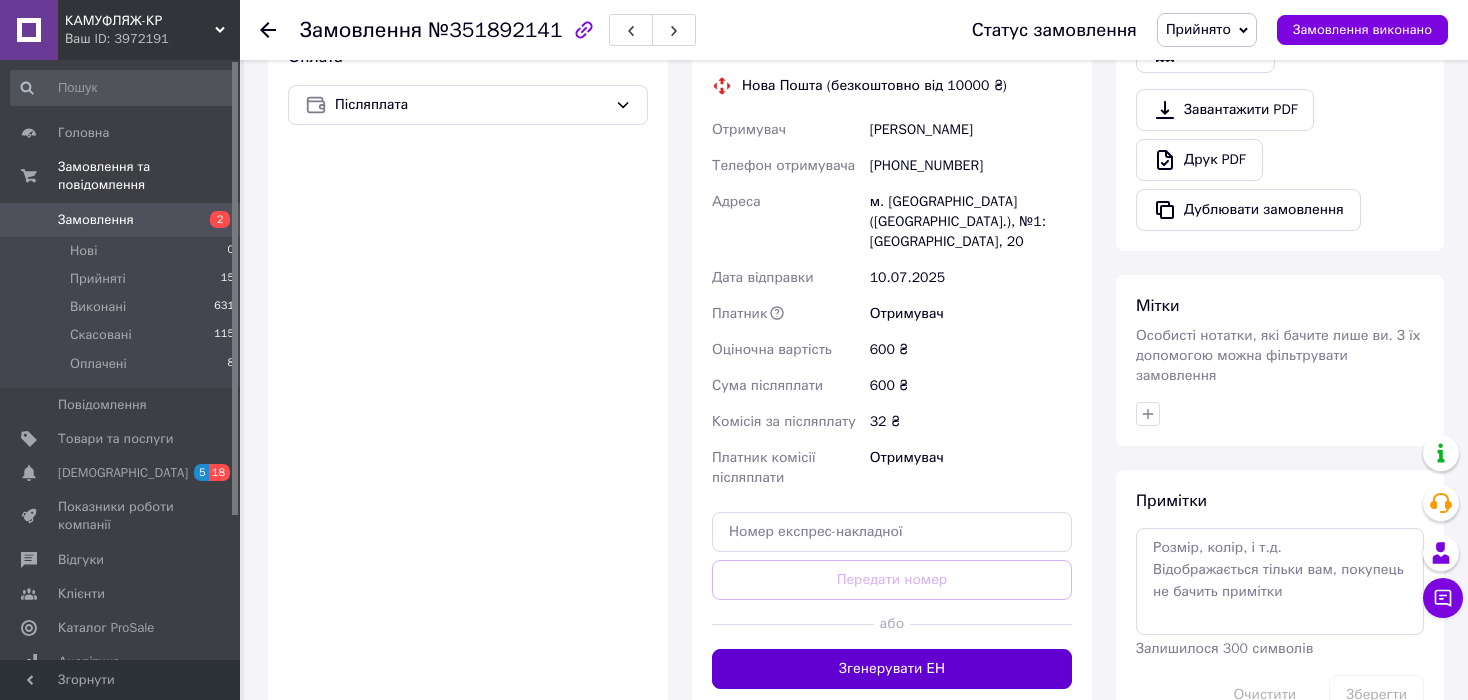 click on "Згенерувати ЕН" at bounding box center (892, 669) 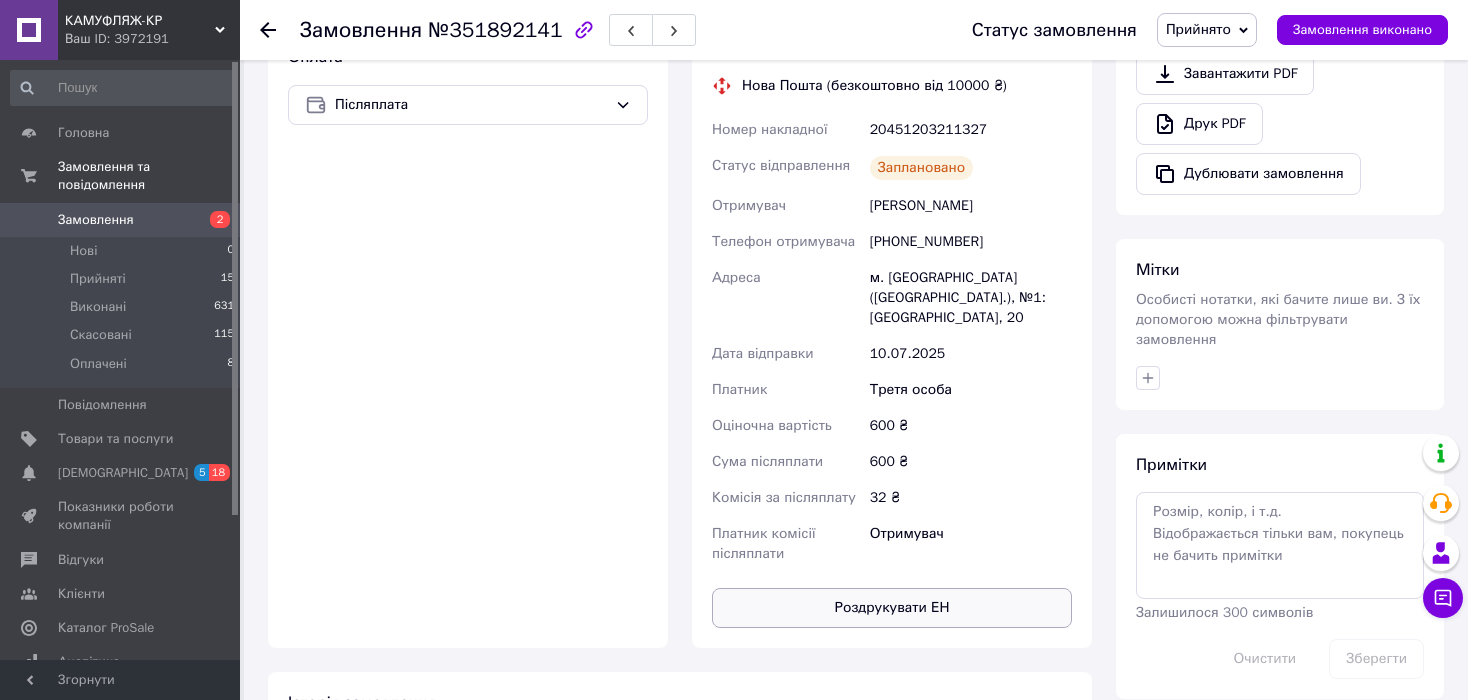 click on "Роздрукувати ЕН" at bounding box center [892, 608] 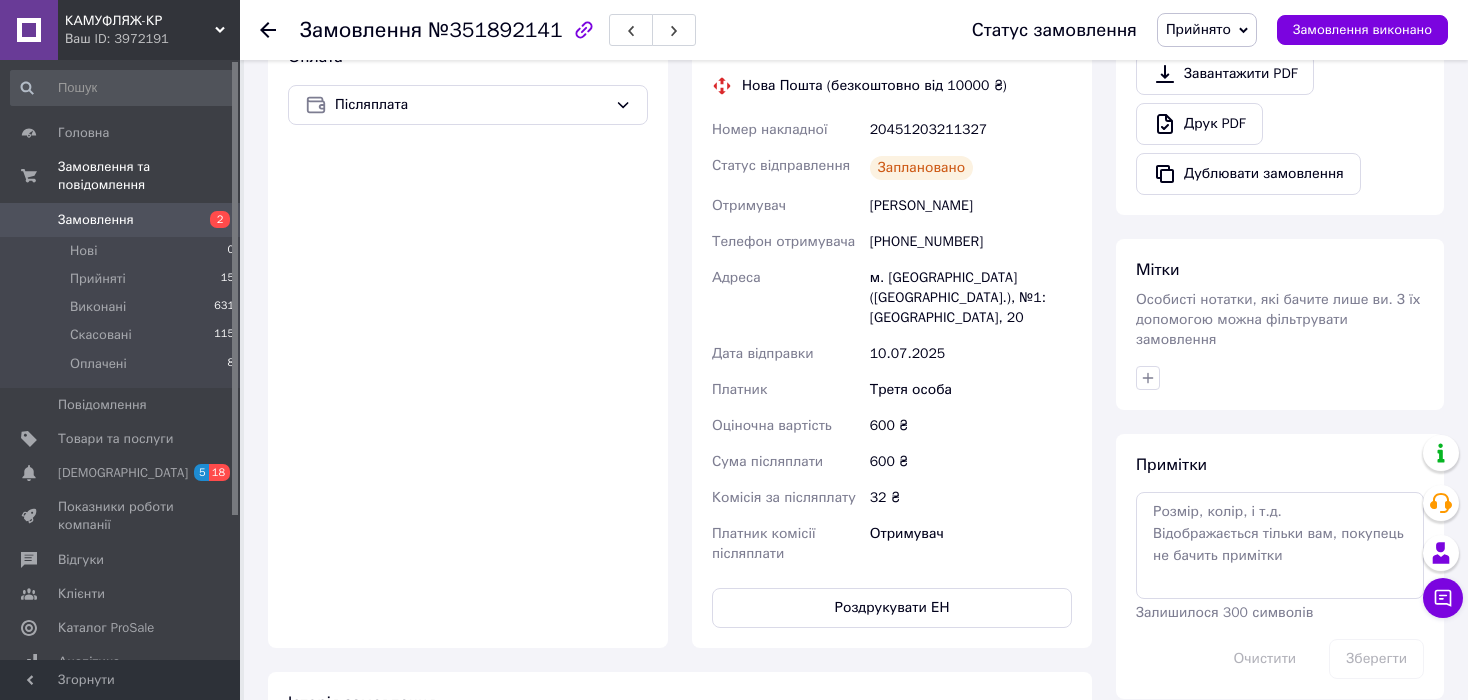 click on "Прийнято" at bounding box center [1207, 30] 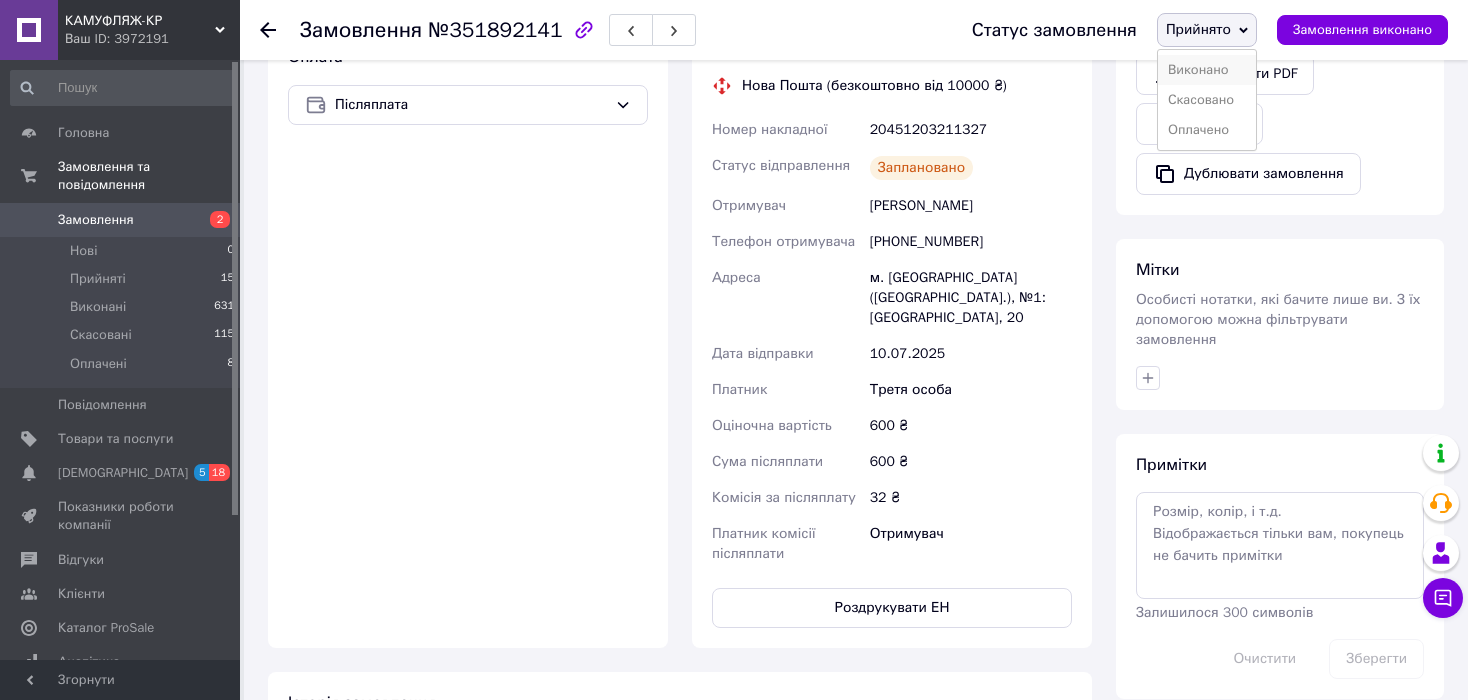 click on "Виконано" at bounding box center (1207, 70) 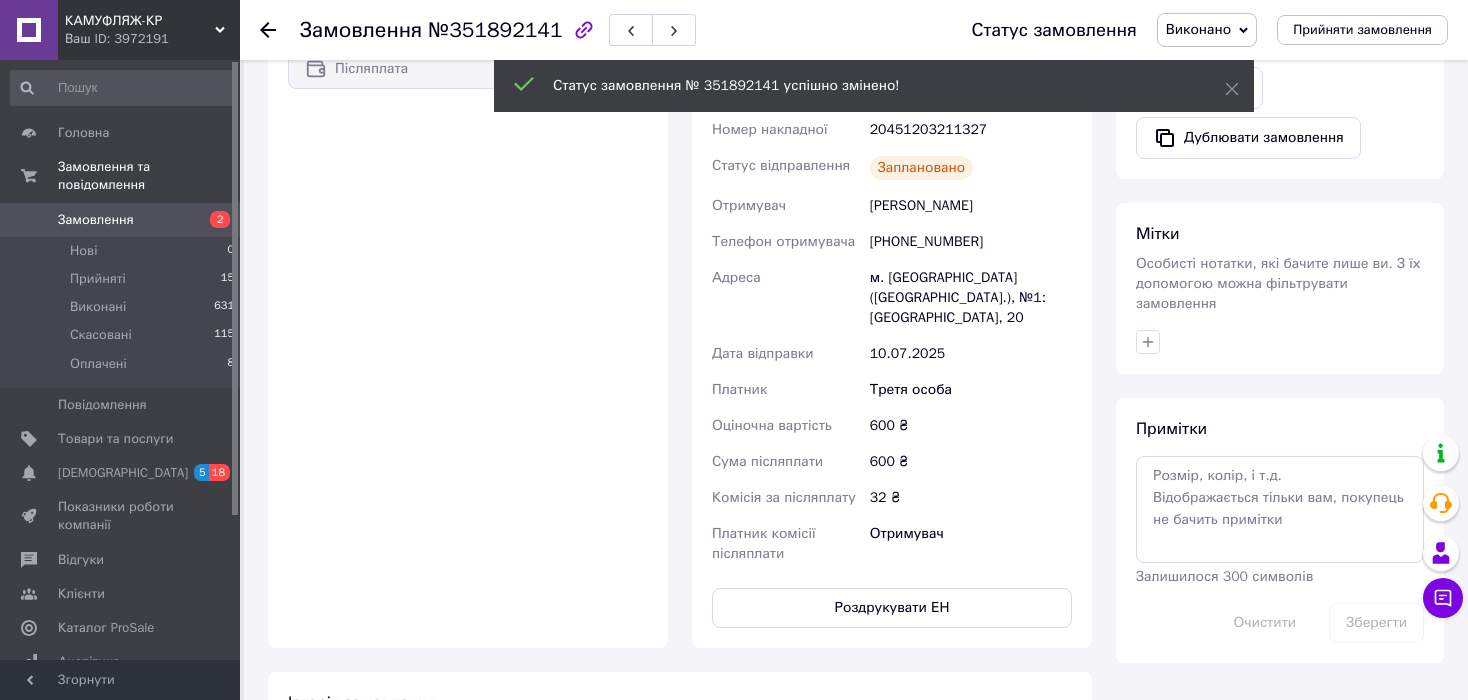 click 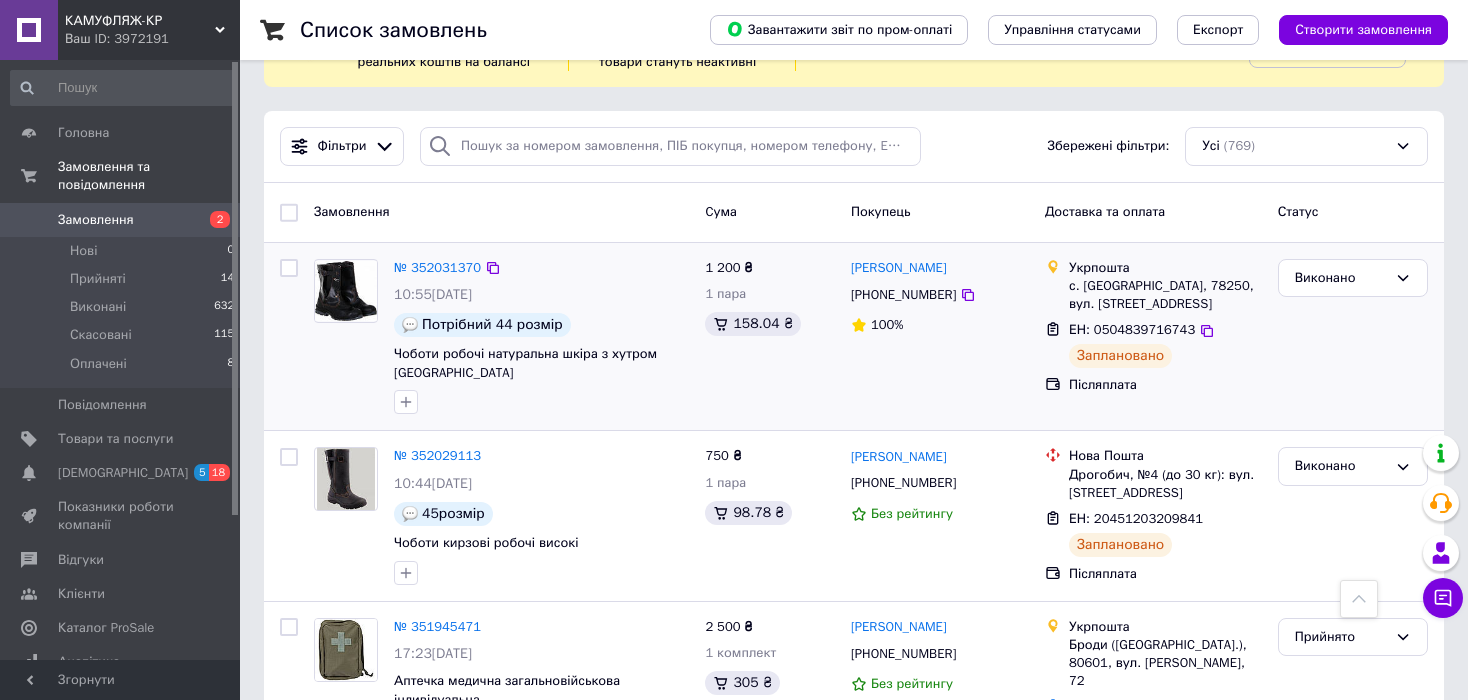 scroll, scrollTop: 0, scrollLeft: 0, axis: both 